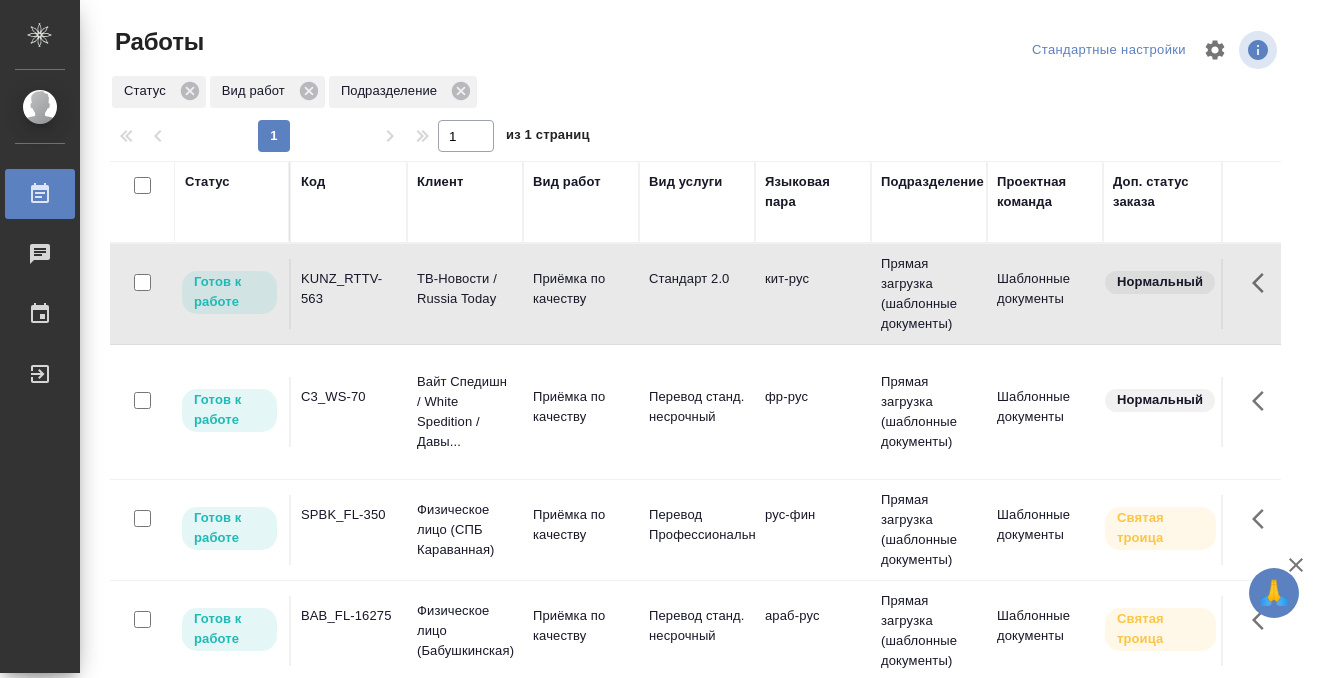 scroll, scrollTop: 0, scrollLeft: 0, axis: both 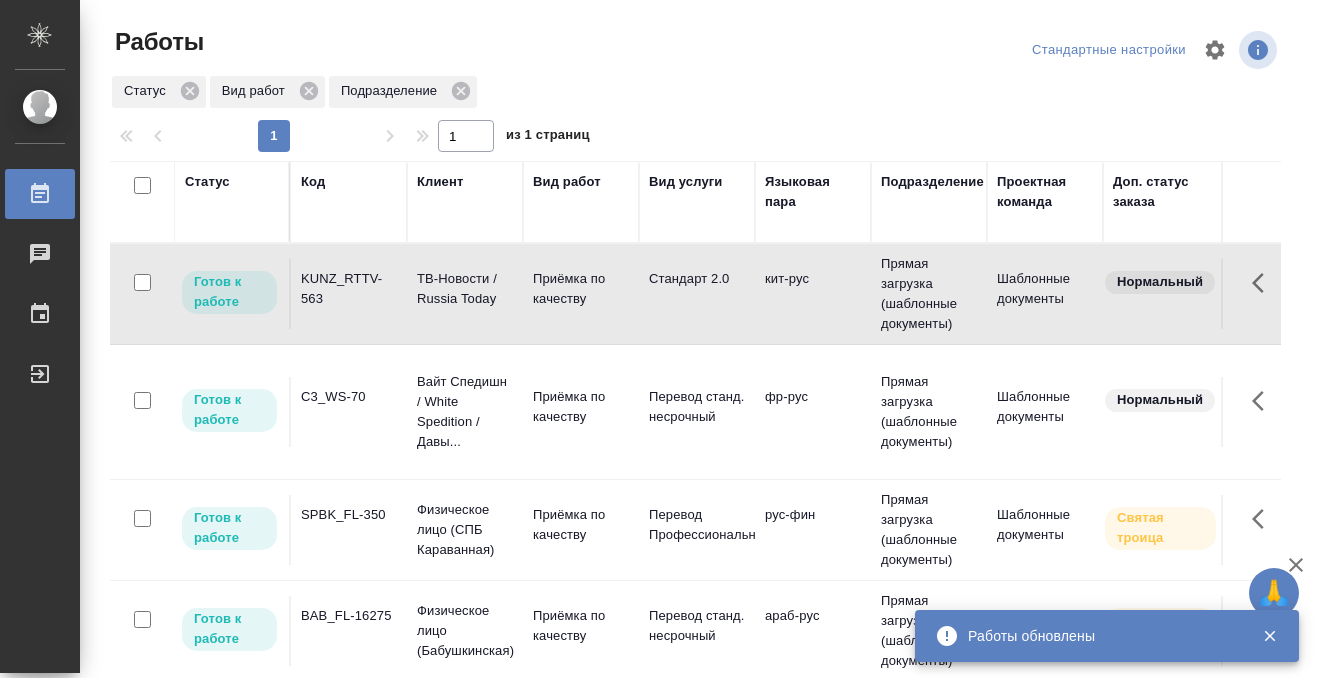 click on "Статус" at bounding box center [207, 182] 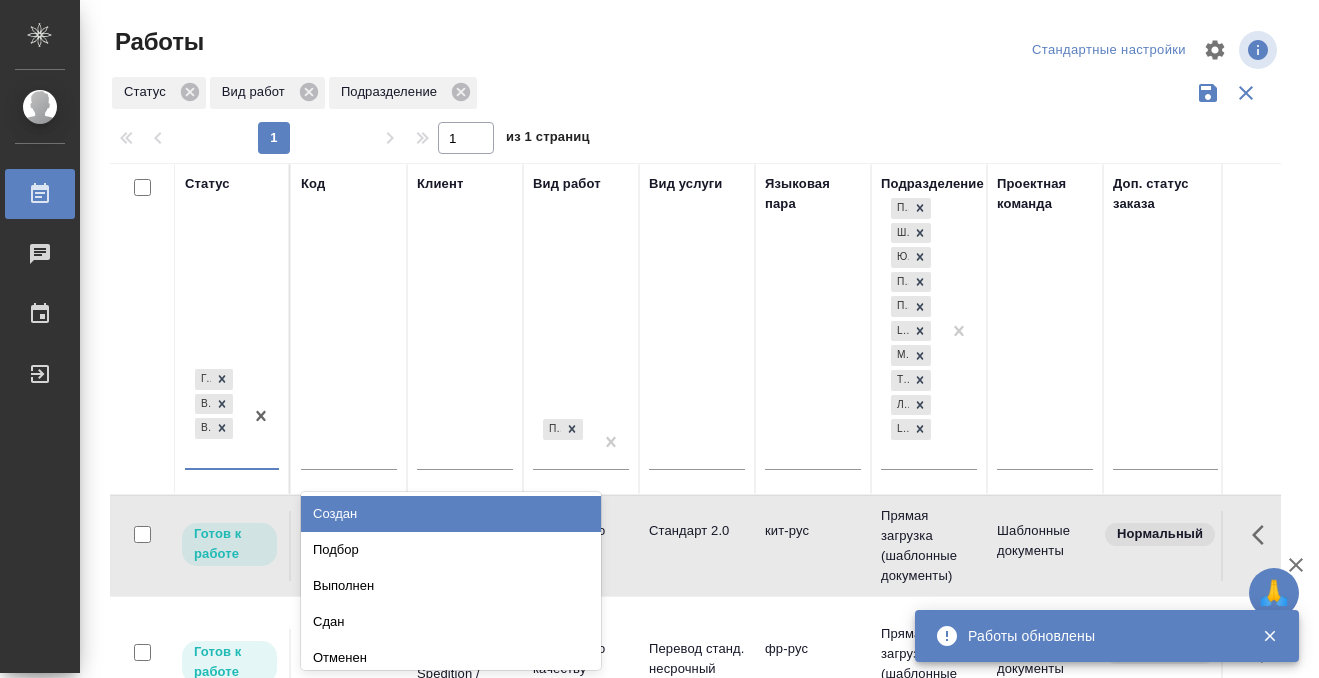 click on "Готов к работе В работе В ожидании" at bounding box center [214, 416] 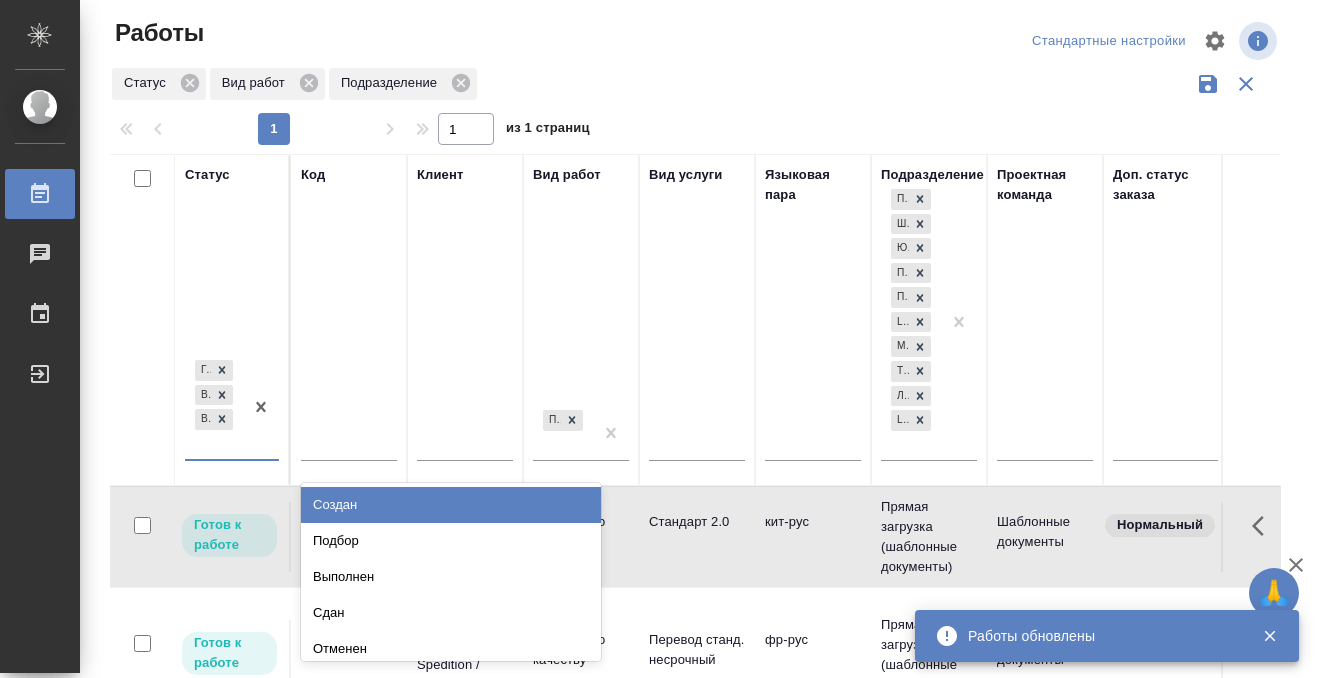 scroll, scrollTop: 10, scrollLeft: 0, axis: vertical 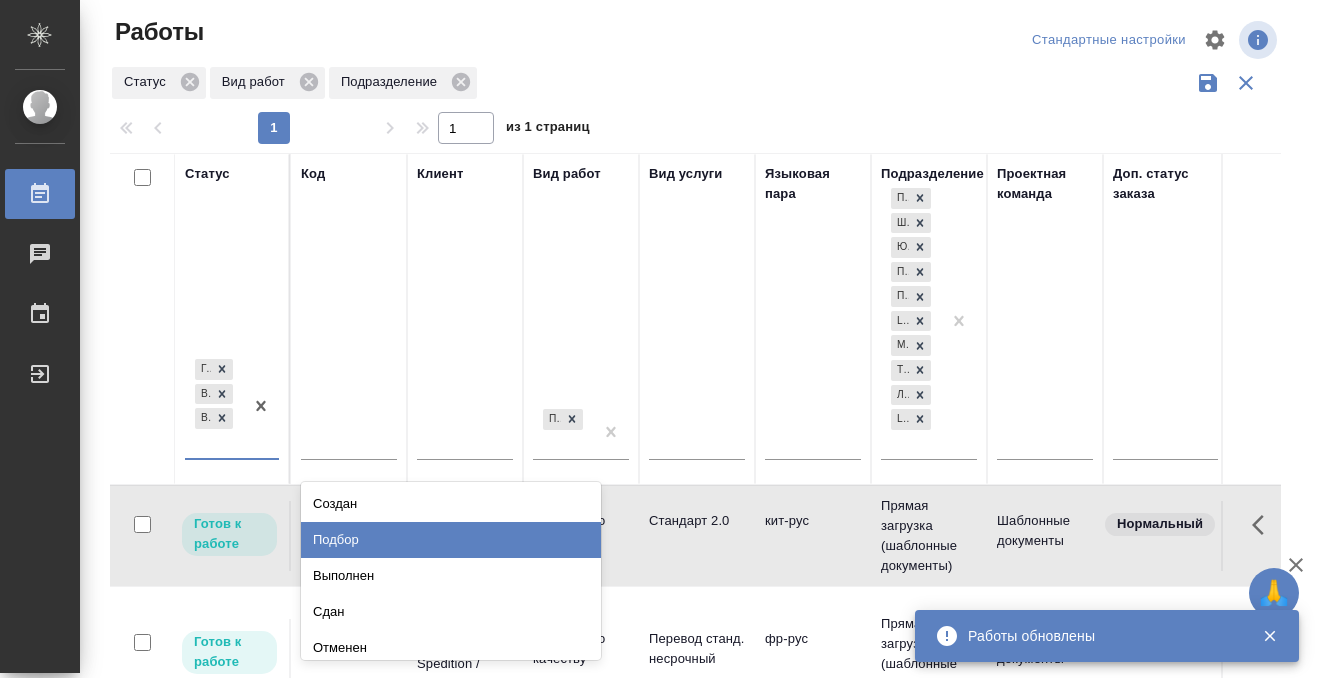 click on "Подбор" at bounding box center [451, 540] 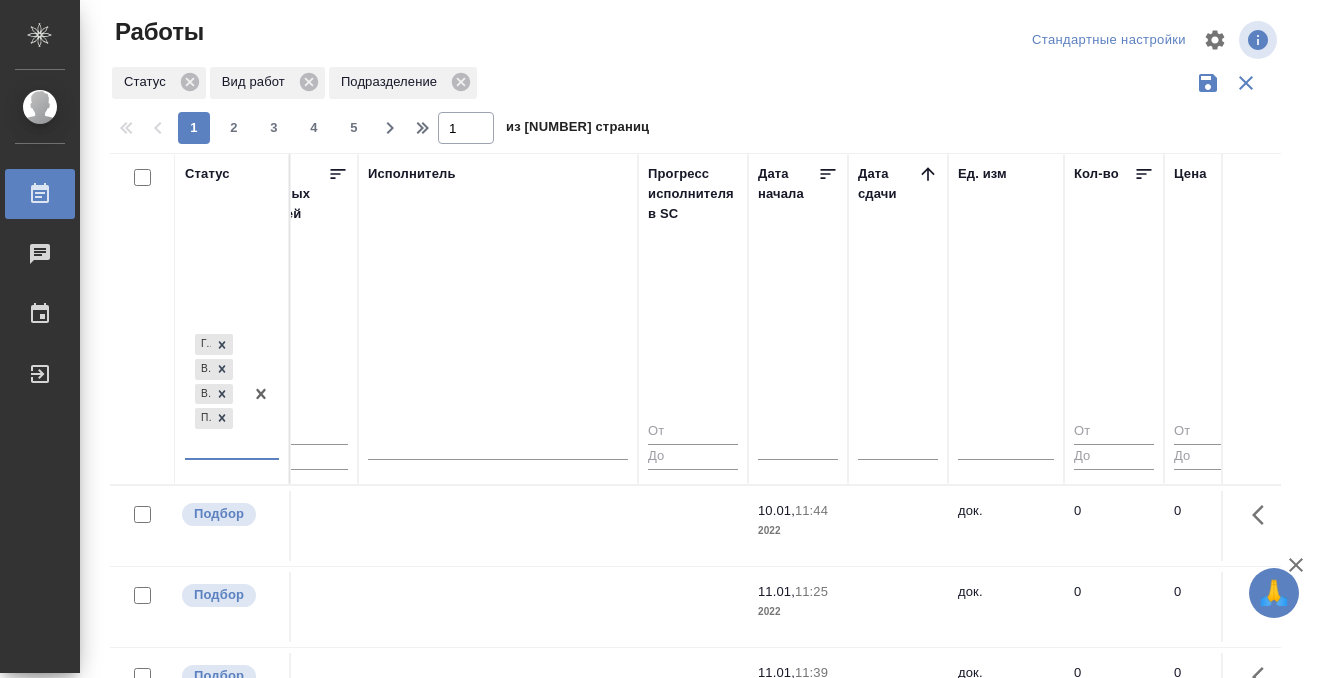 scroll, scrollTop: 0, scrollLeft: 1236, axis: horizontal 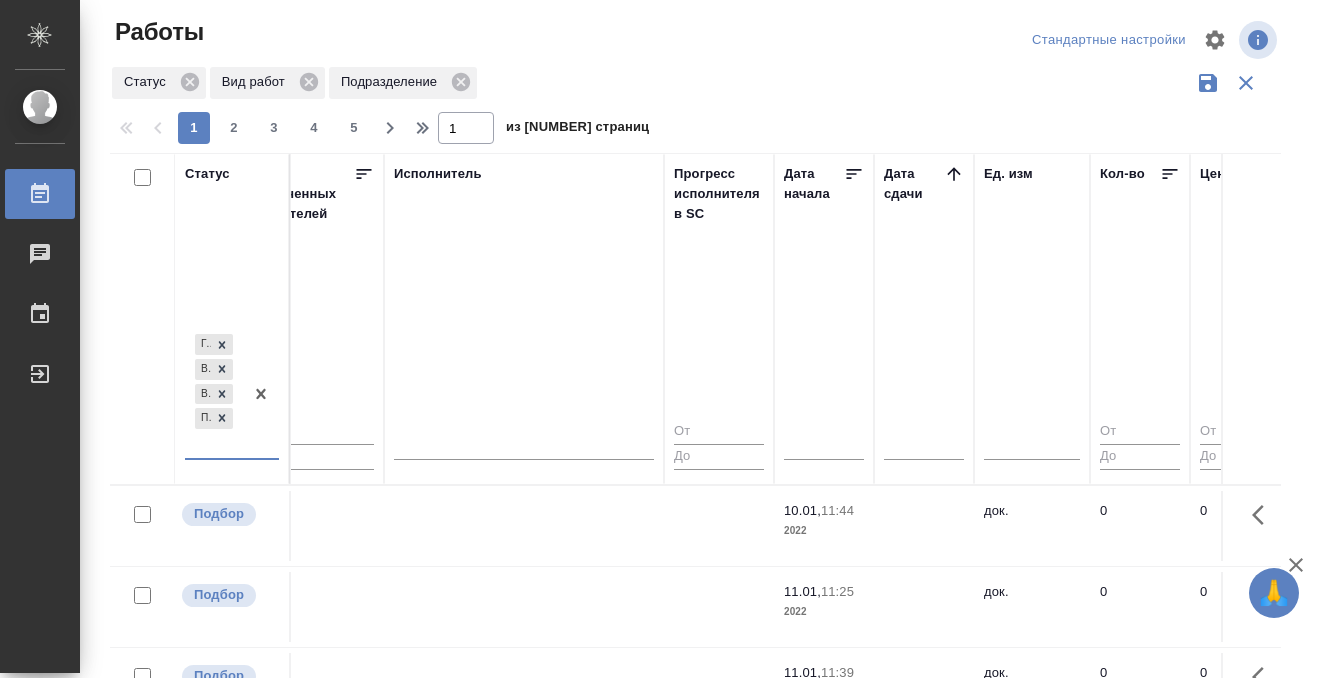 click 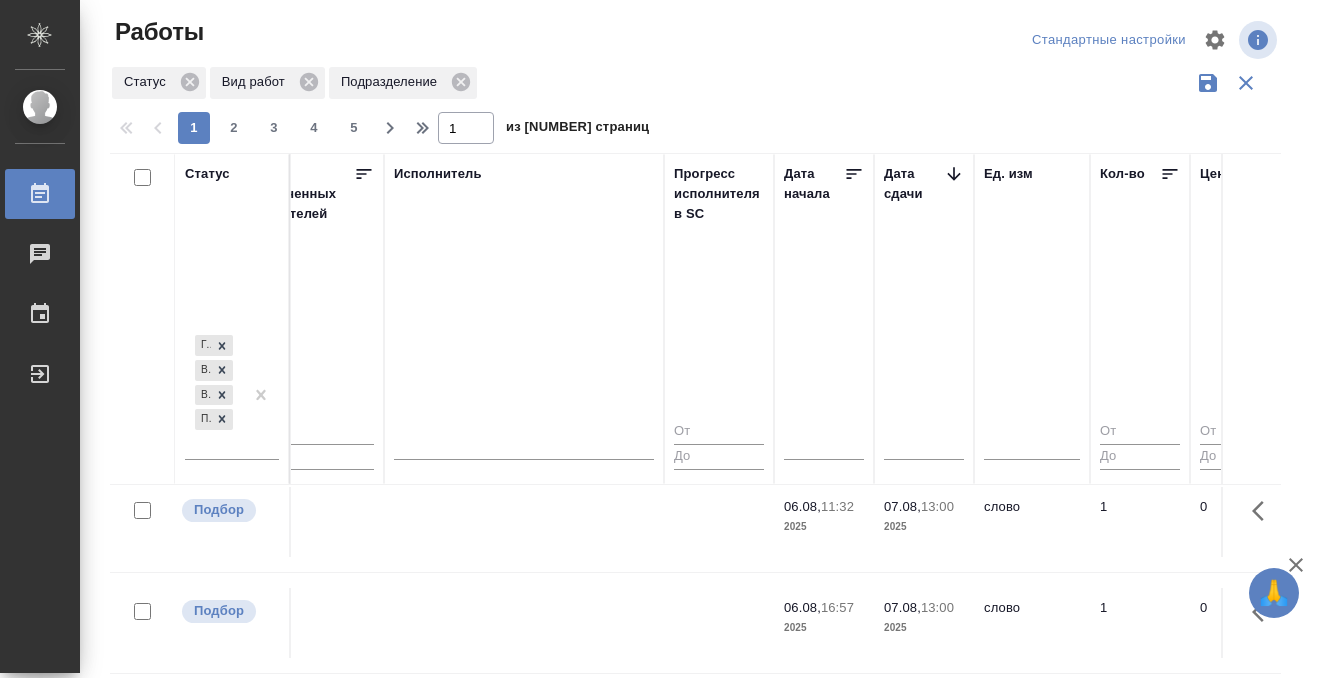 scroll, scrollTop: 389, scrollLeft: 1236, axis: both 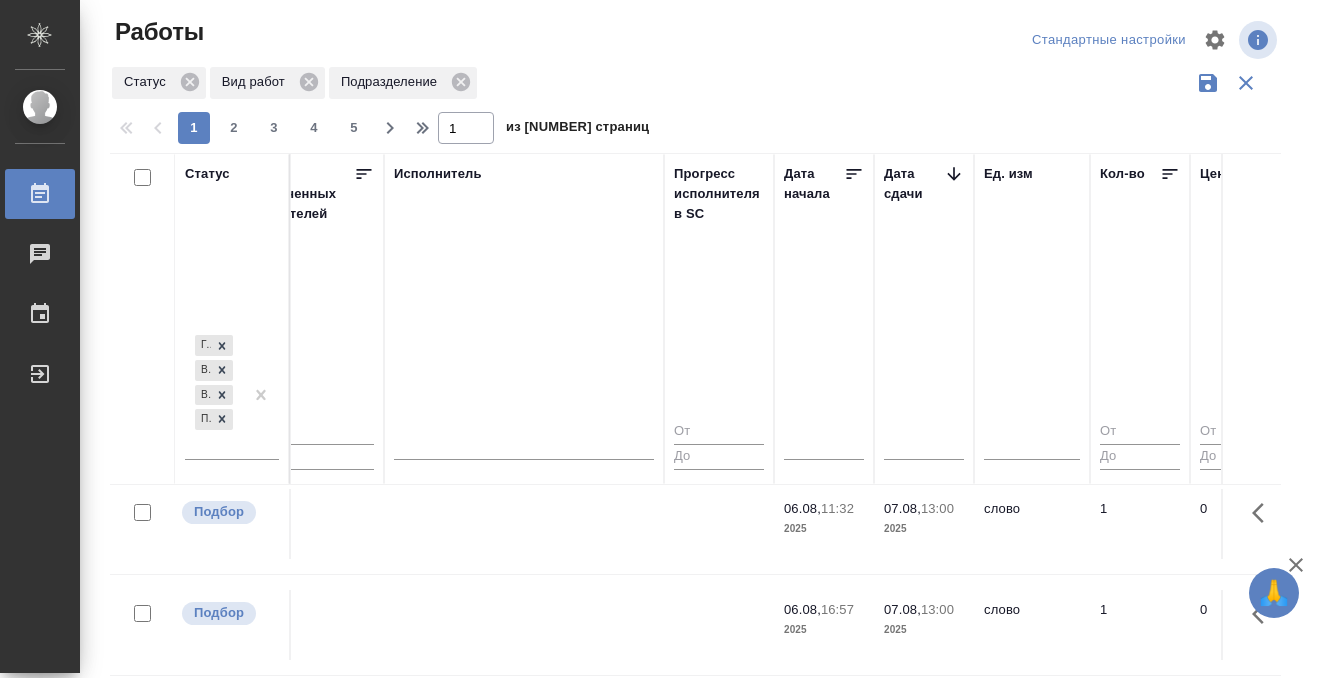 click at bounding box center [524, 147] 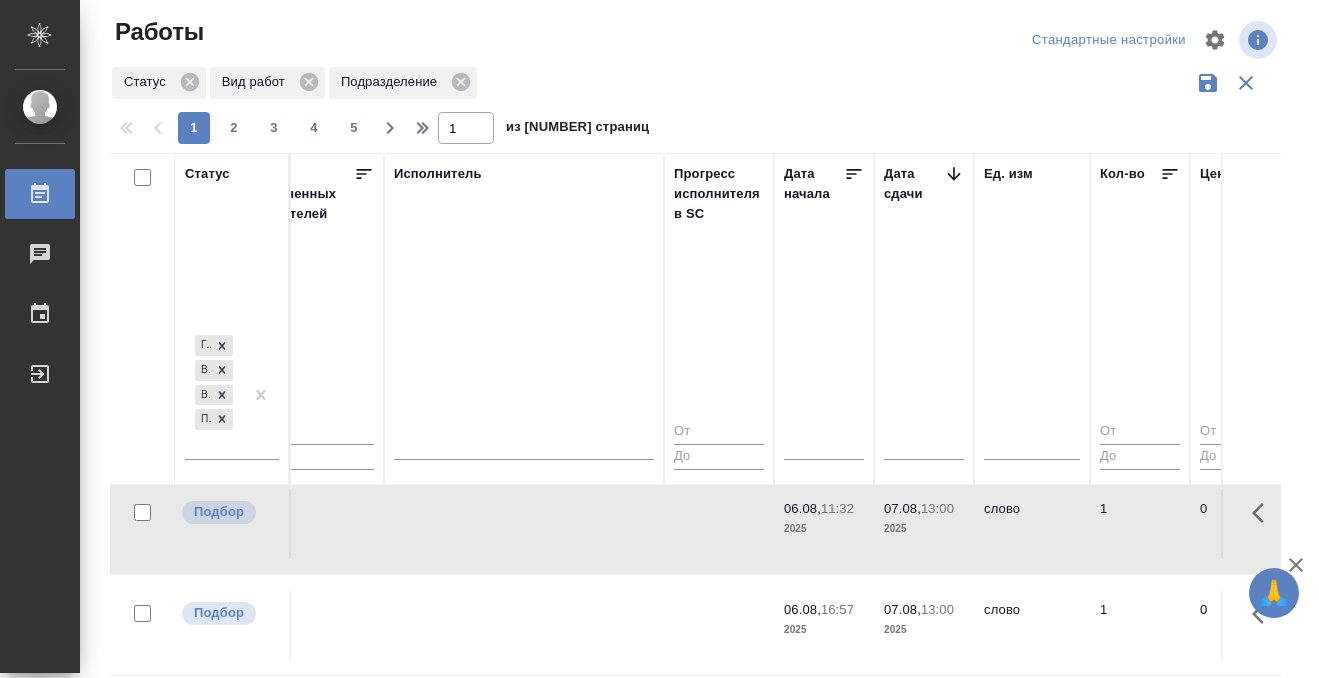 click at bounding box center [524, 147] 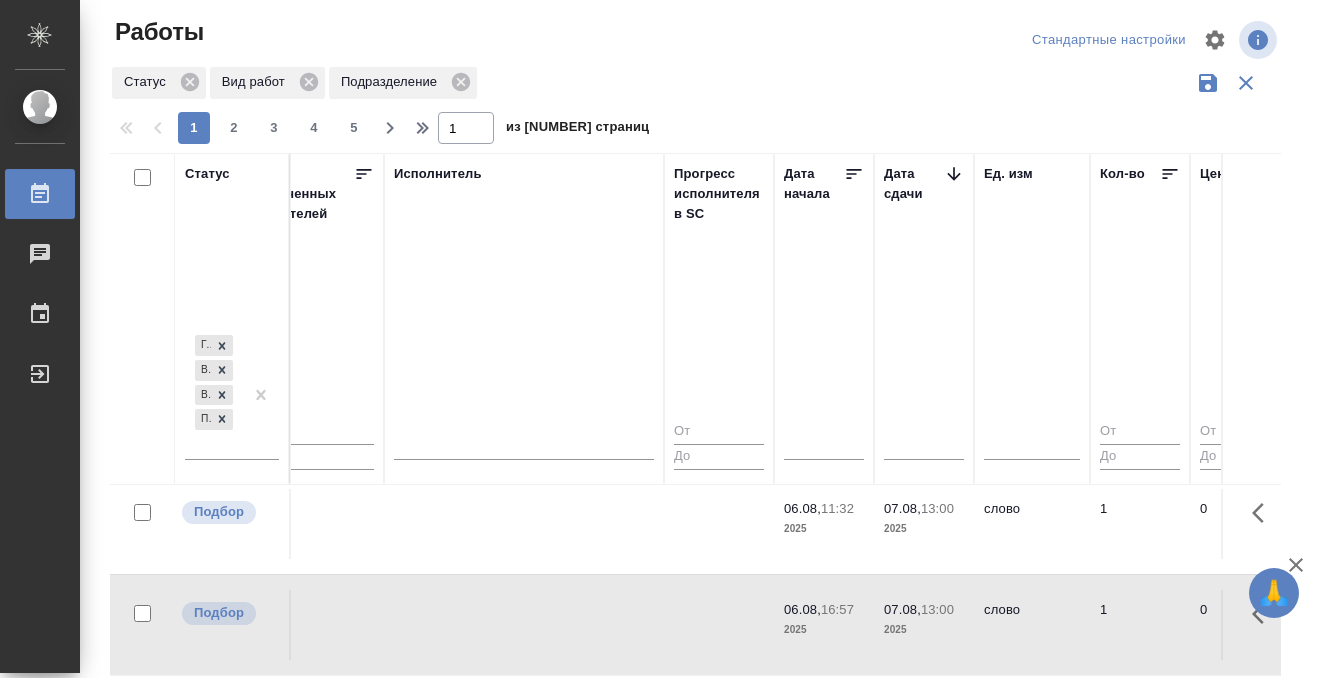 click at bounding box center [524, 147] 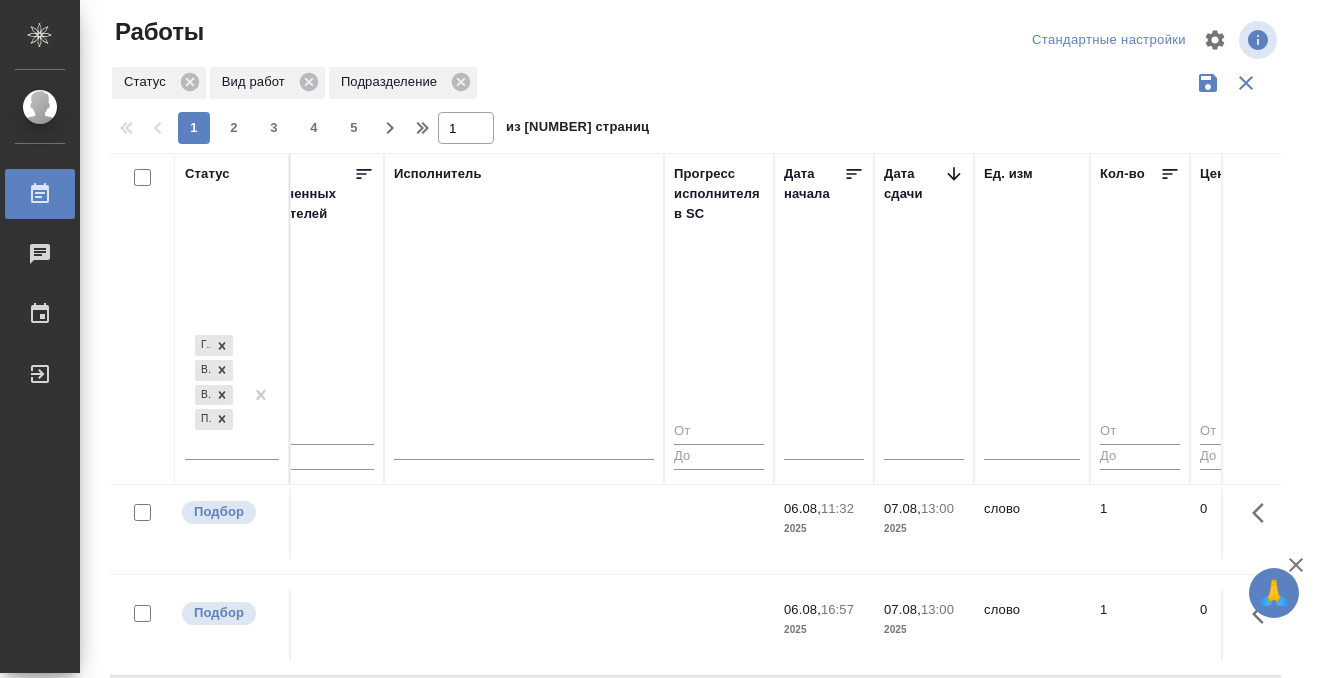 click at bounding box center [524, 147] 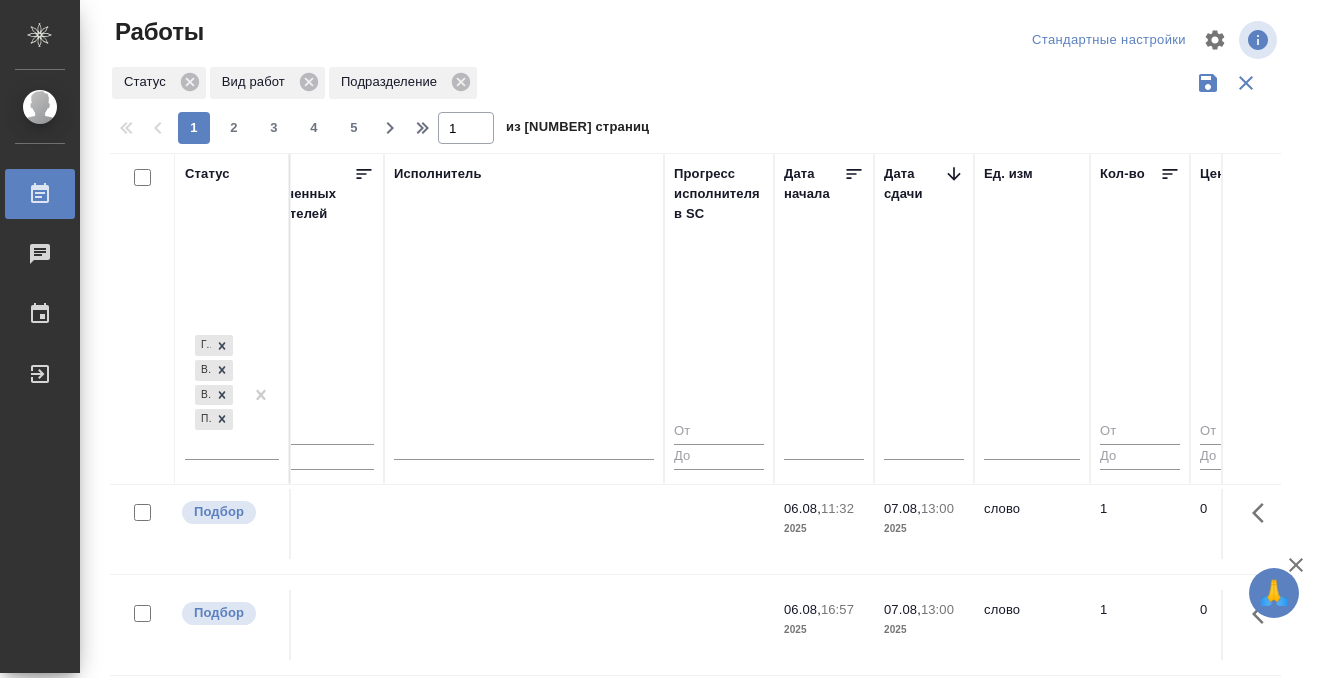 scroll, scrollTop: 913, scrollLeft: 1236, axis: both 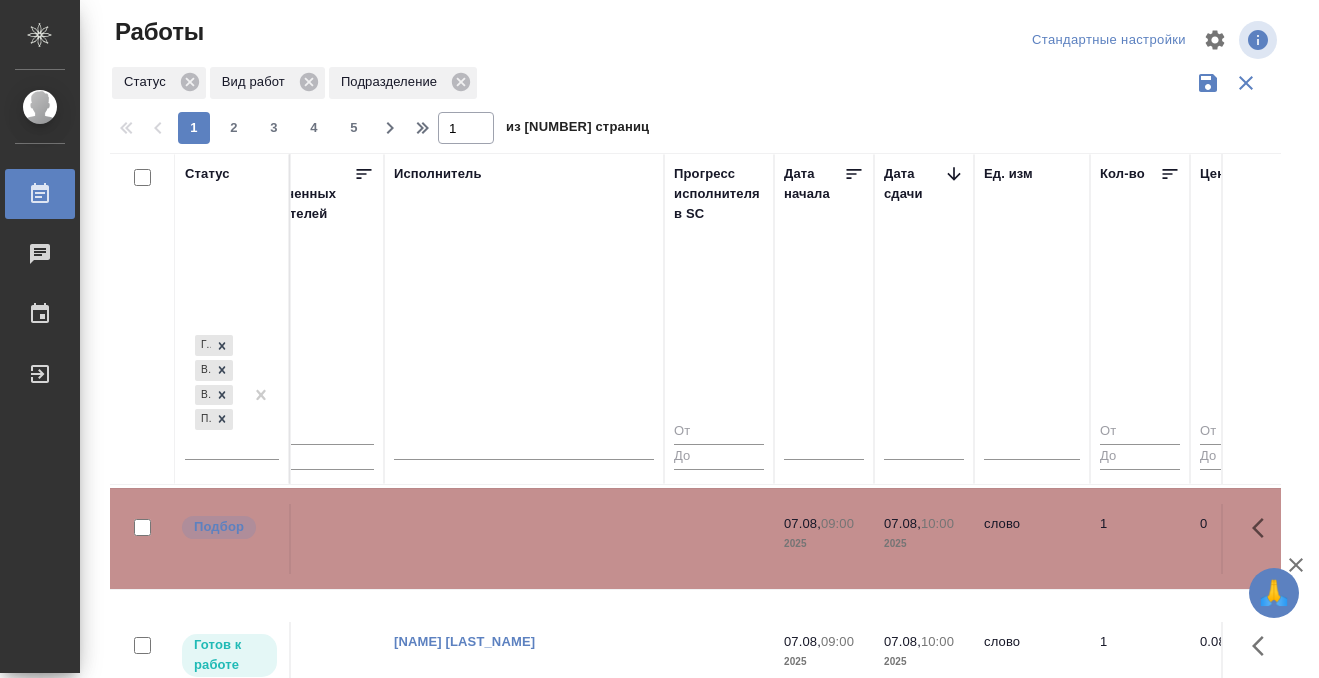 click 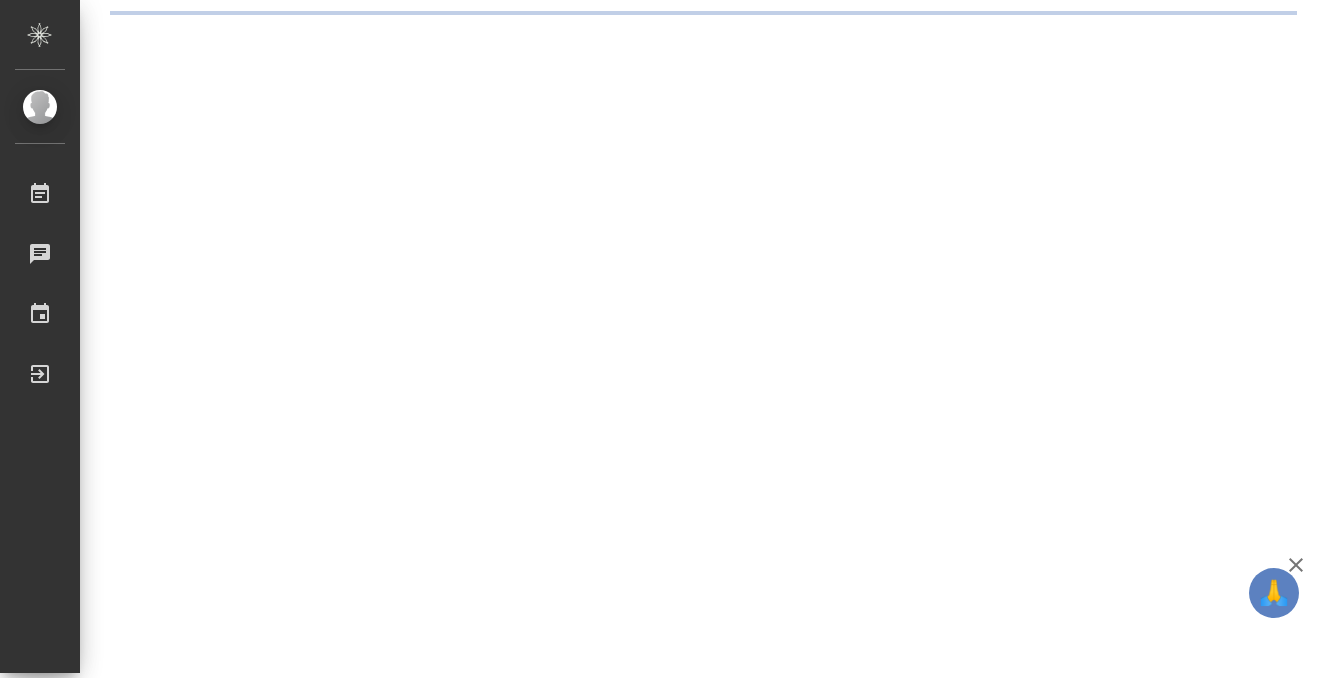 scroll, scrollTop: 0, scrollLeft: 0, axis: both 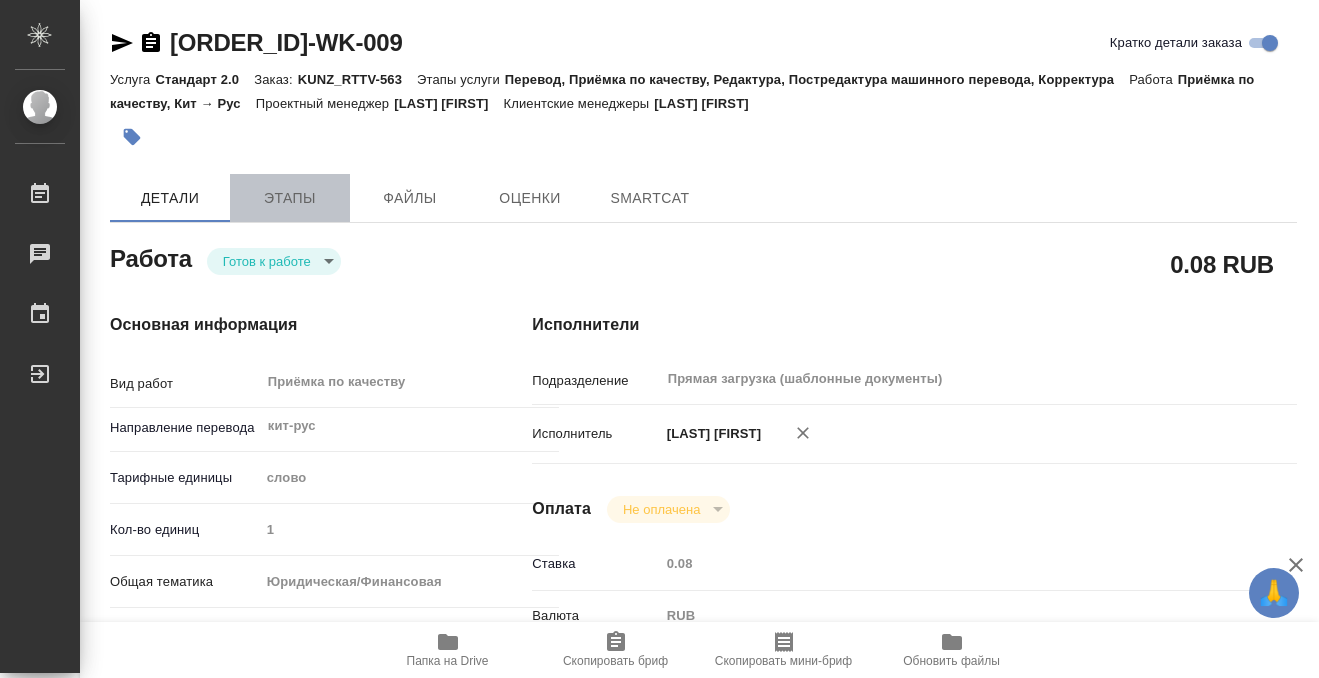 click on "Этапы" at bounding box center (290, 198) 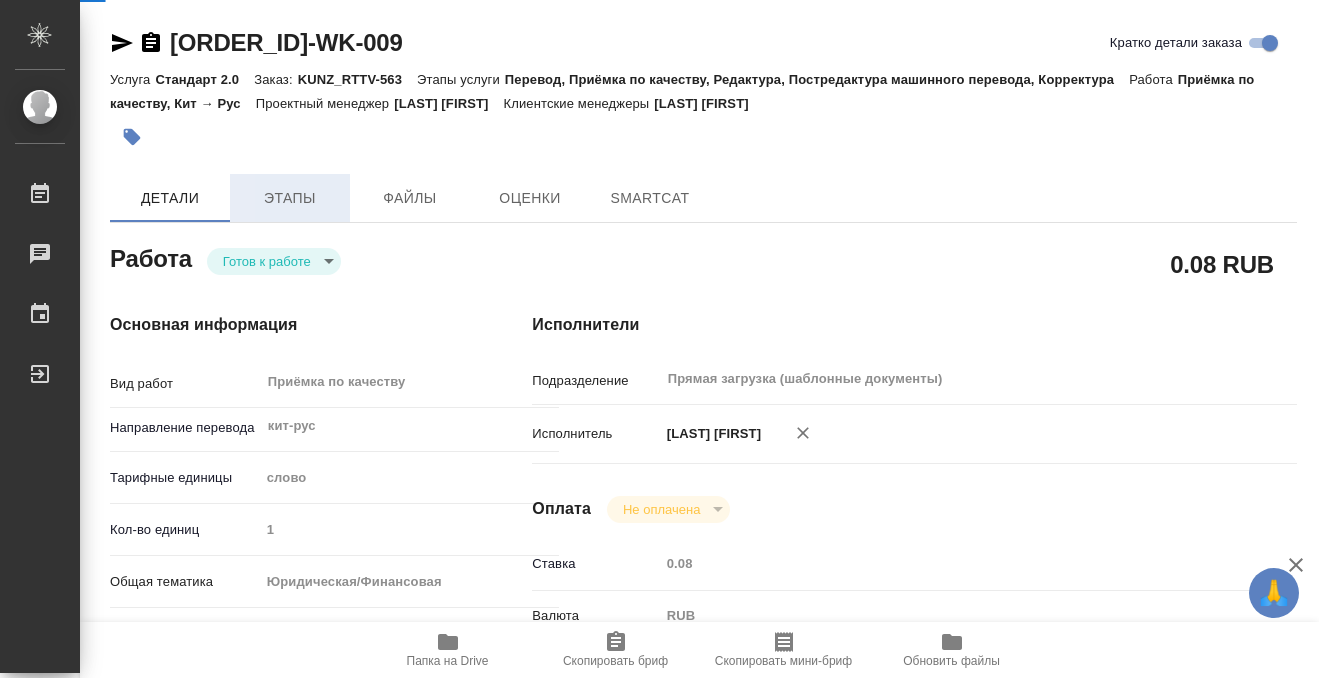 type on "x" 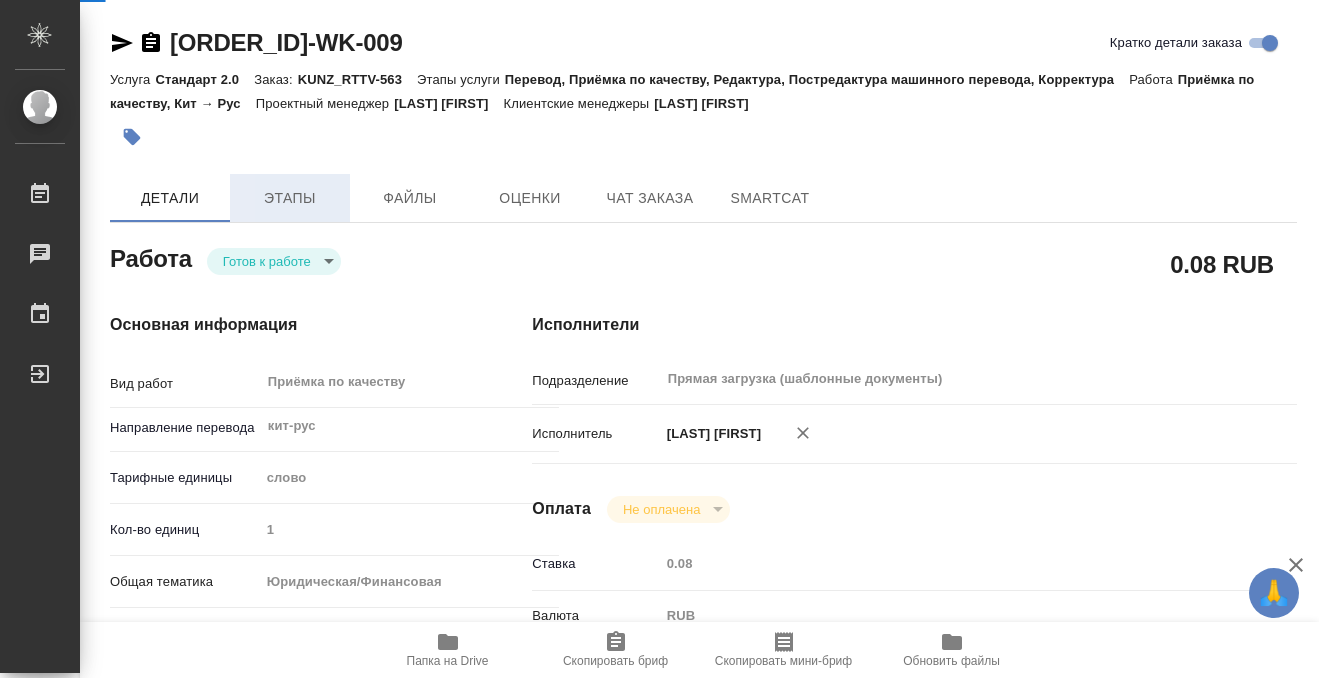 type on "x" 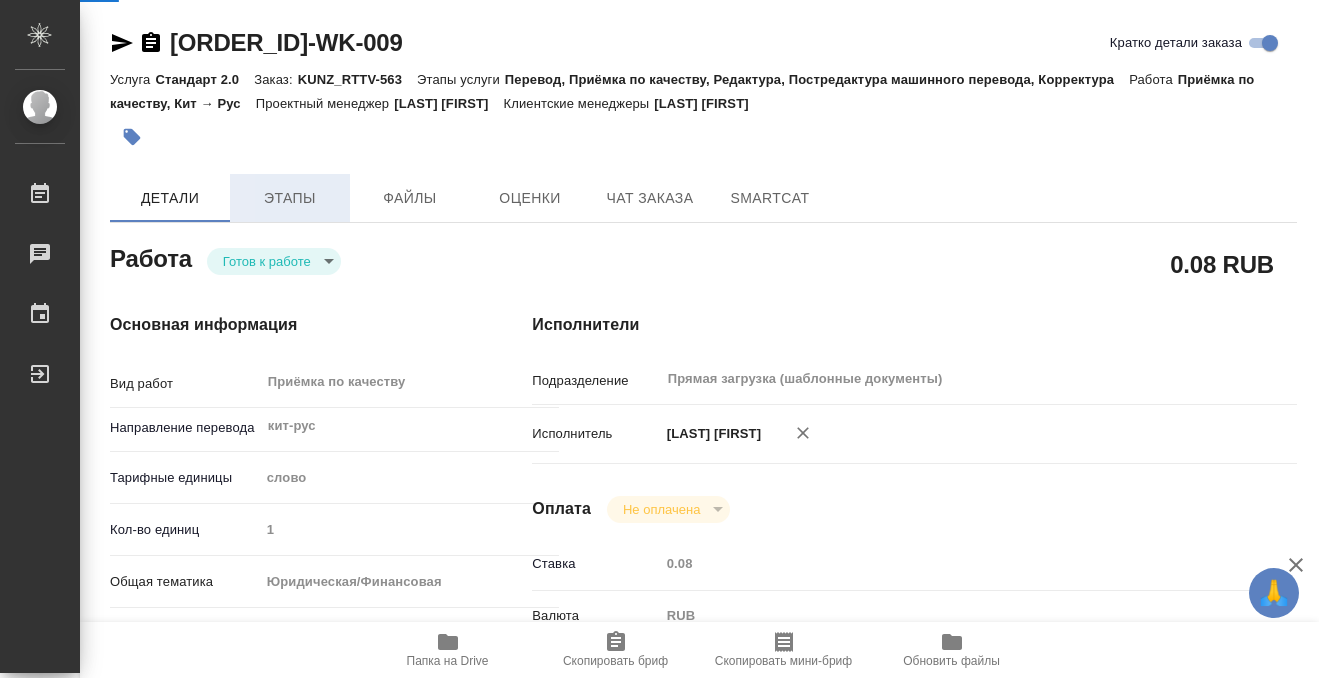 type on "x" 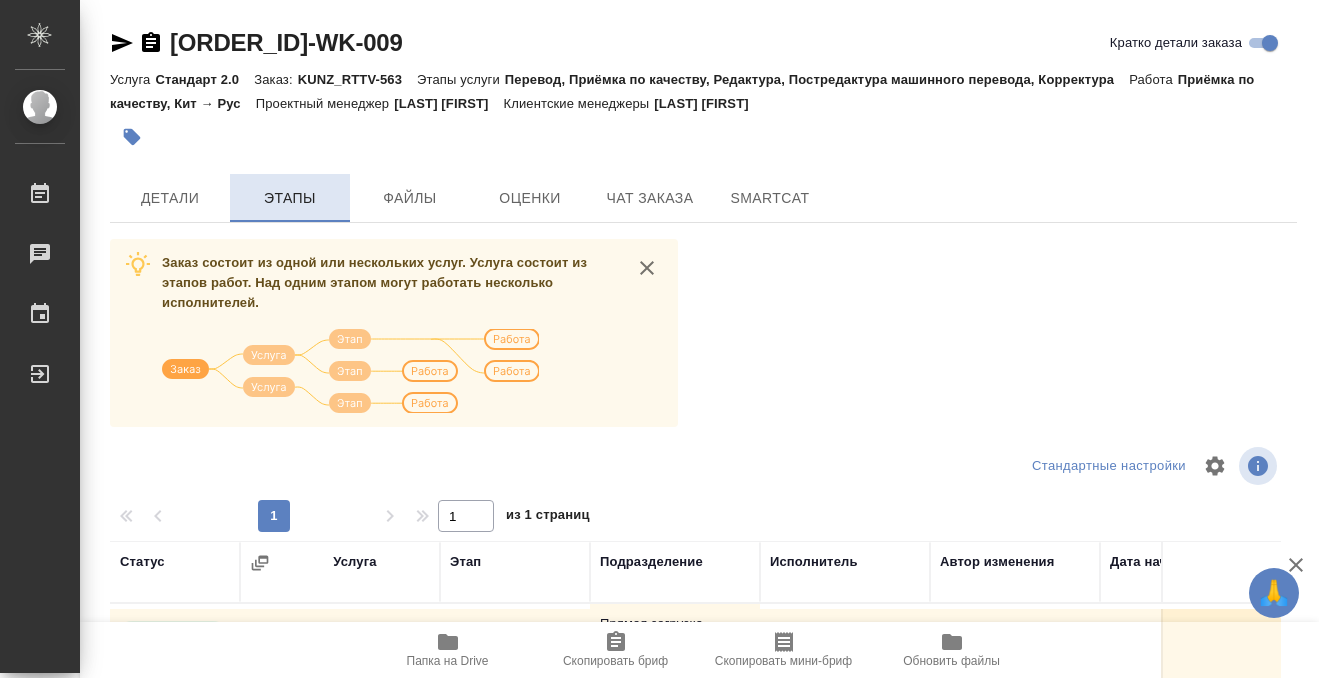 scroll, scrollTop: 364, scrollLeft: 0, axis: vertical 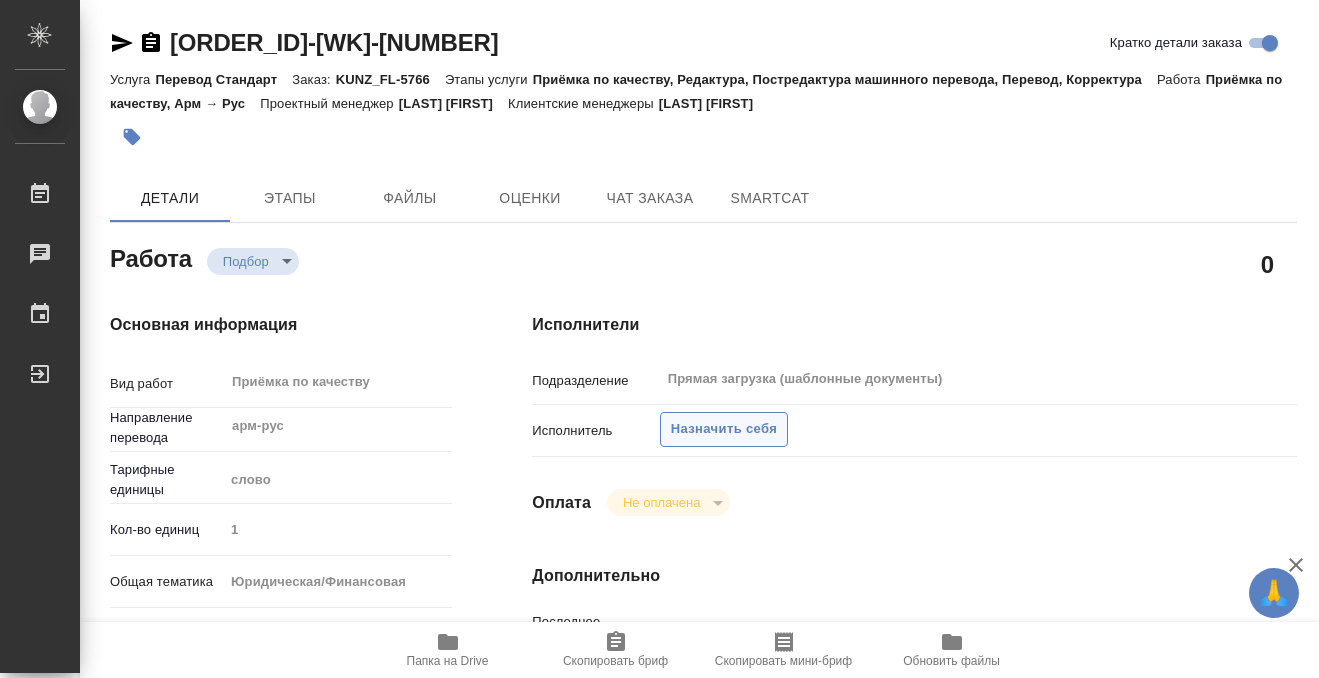 click on "Назначить себя" at bounding box center (724, 429) 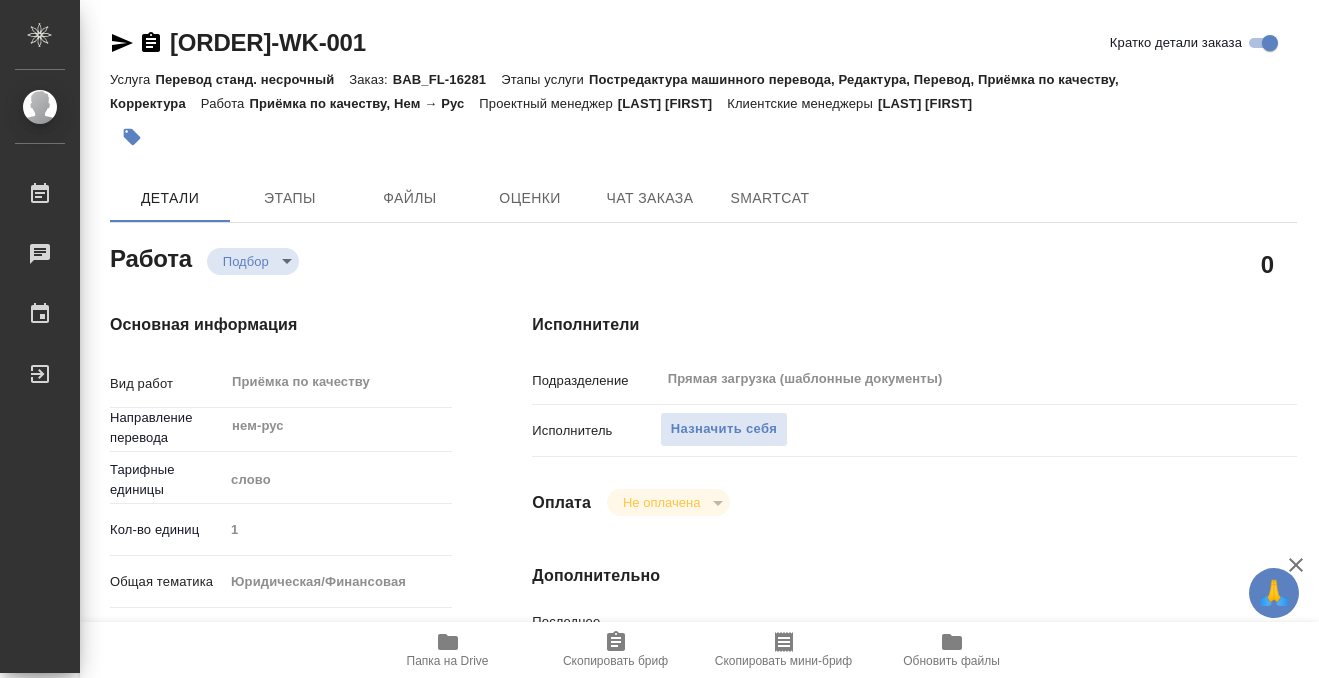 click on "Назначить себя" at bounding box center (724, 429) 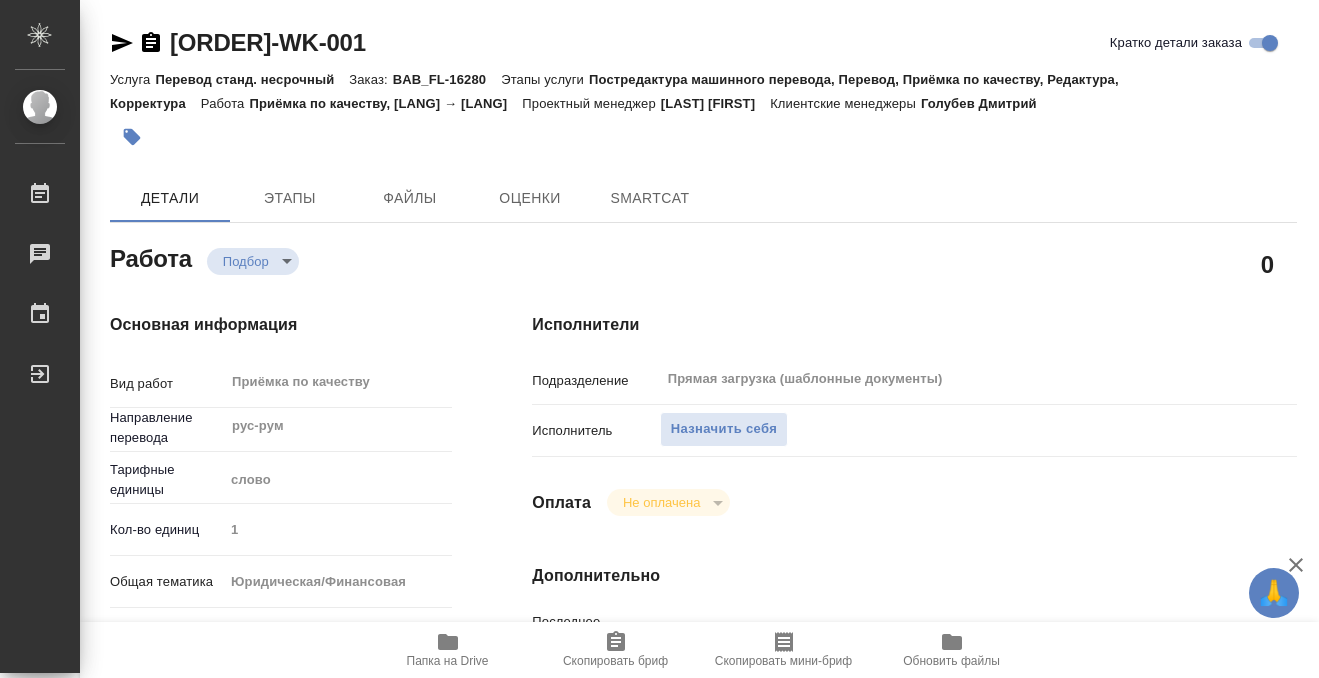 type on "x" 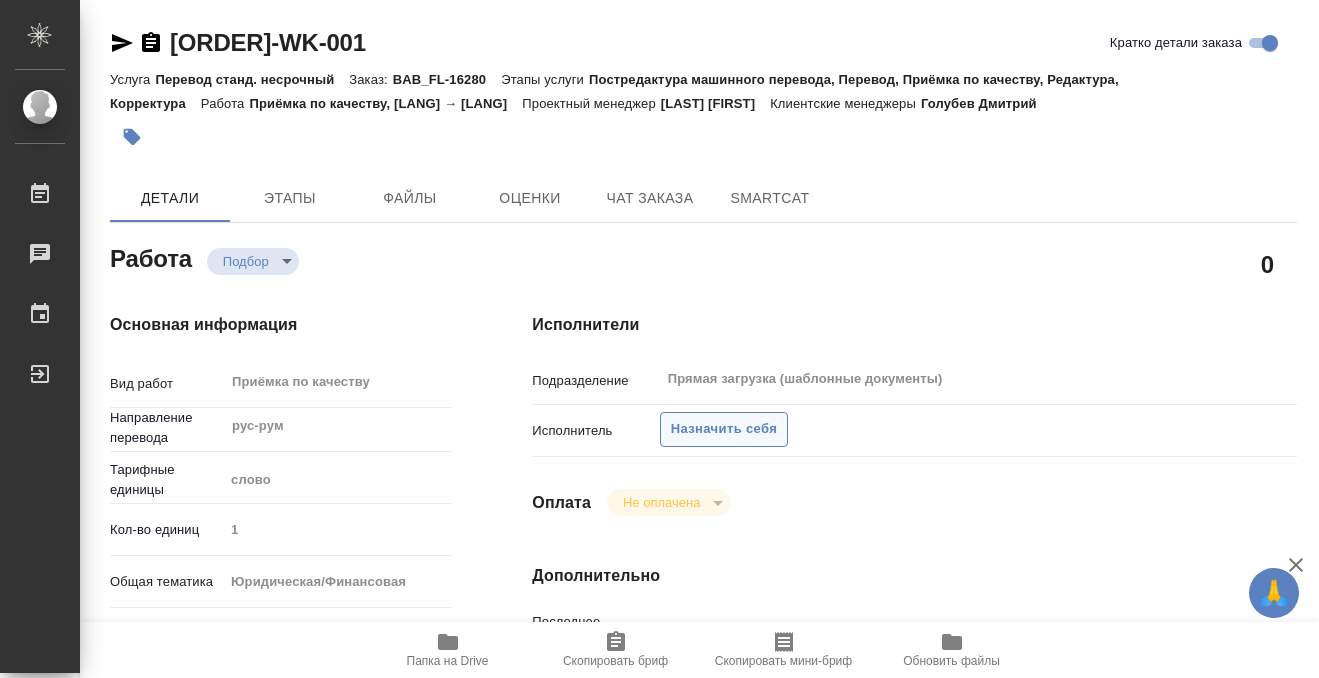 type on "x" 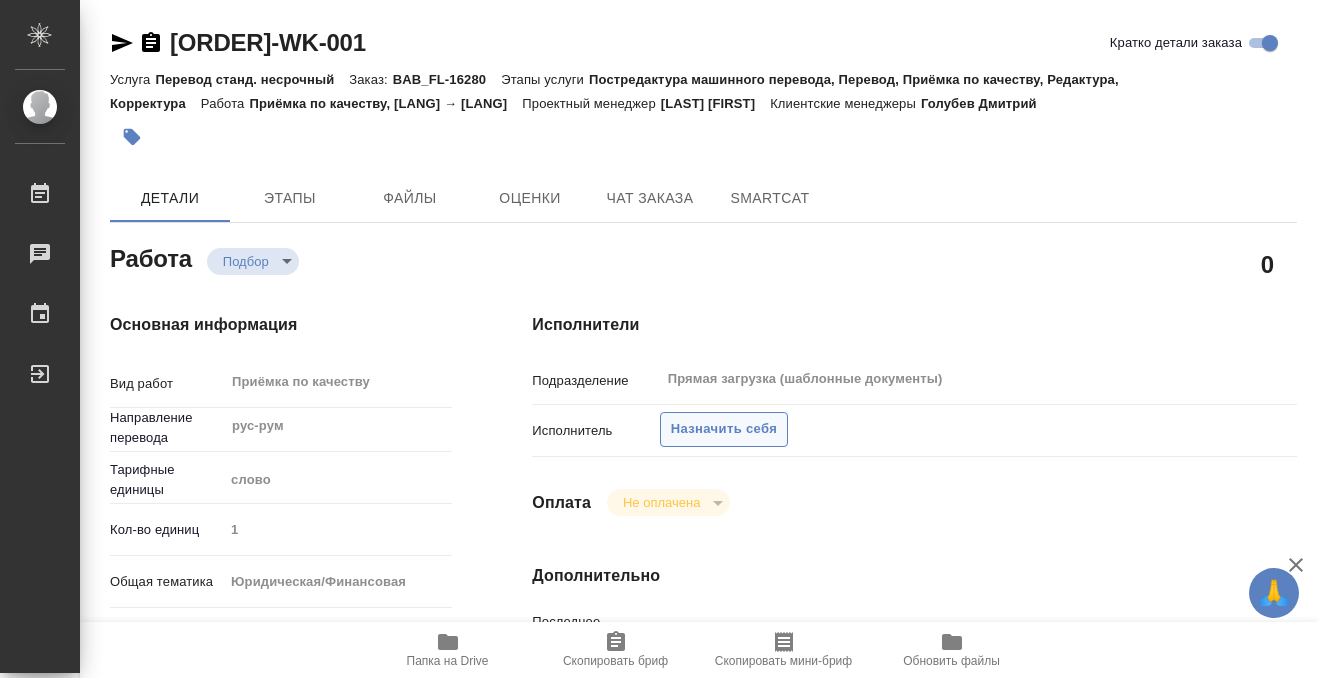 type on "x" 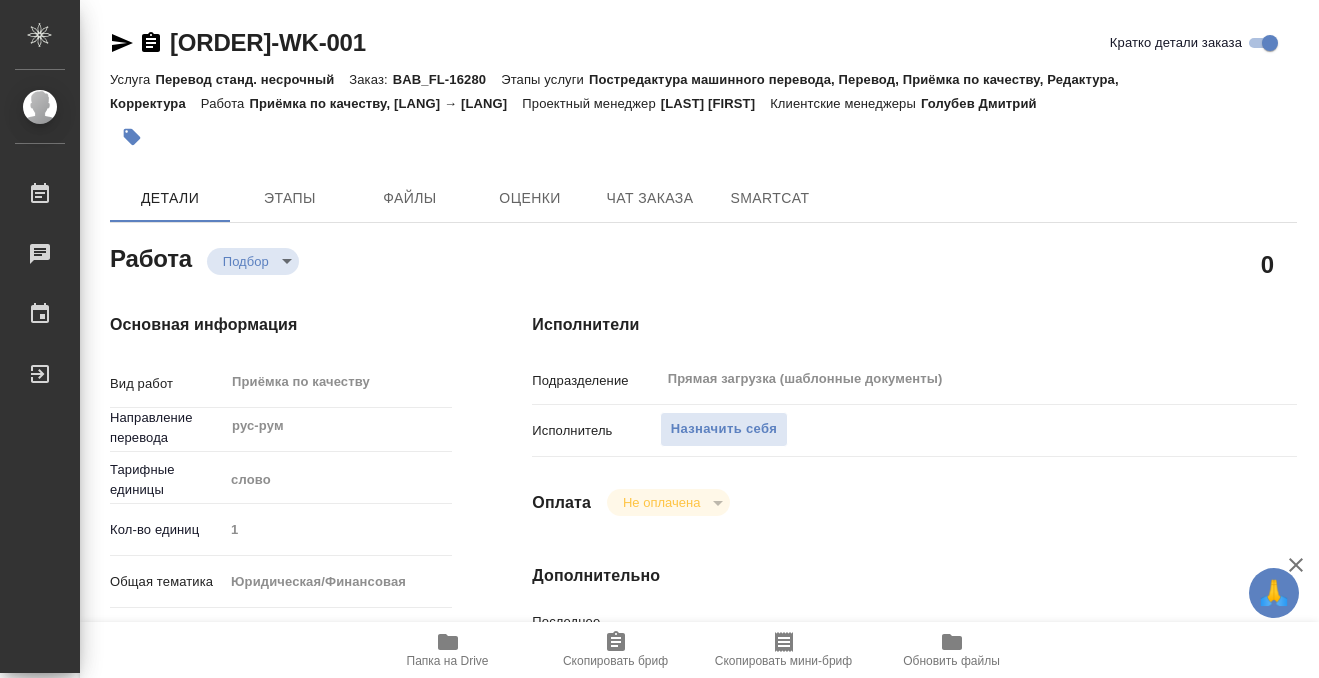 type on "x" 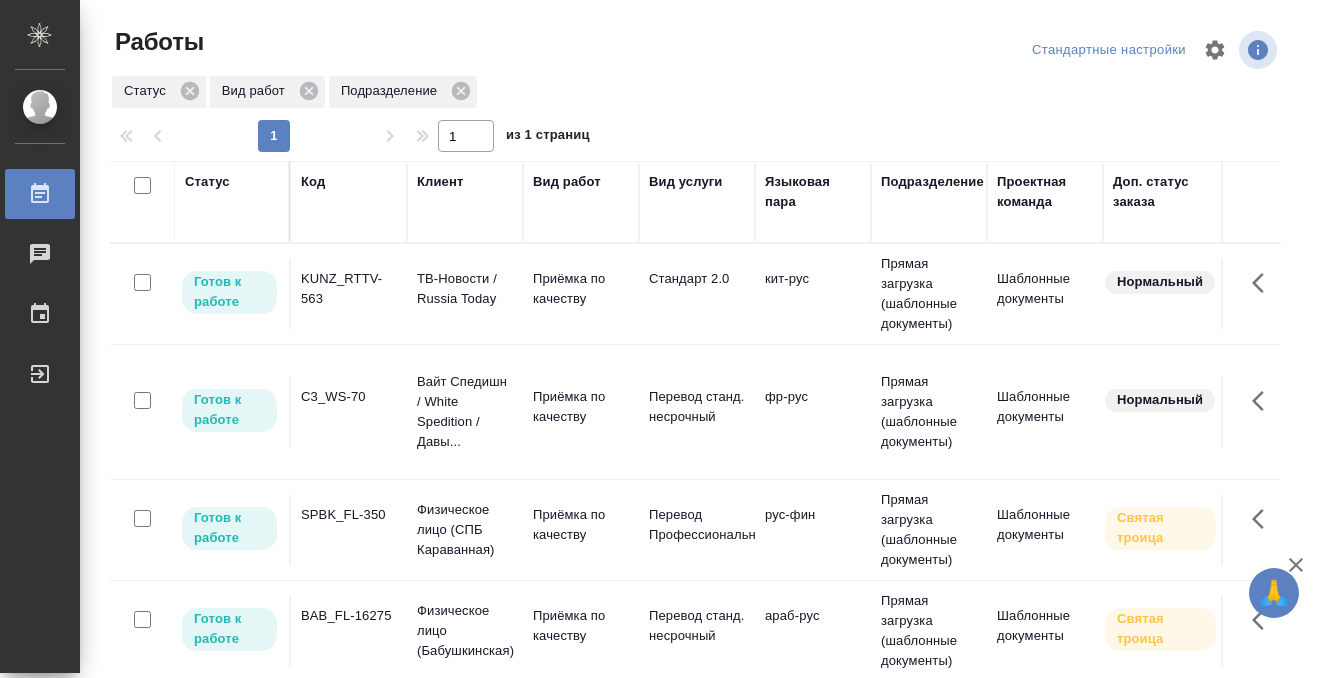 scroll, scrollTop: 0, scrollLeft: 0, axis: both 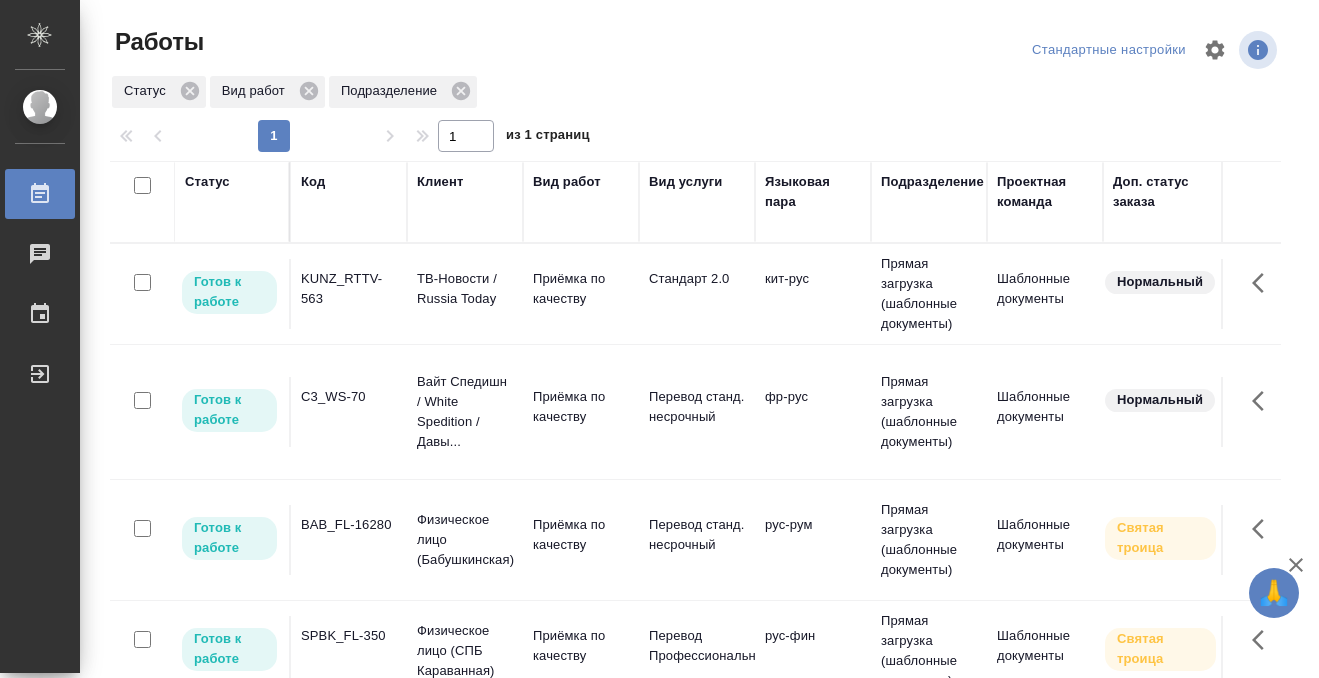 click on "Статус" at bounding box center [207, 182] 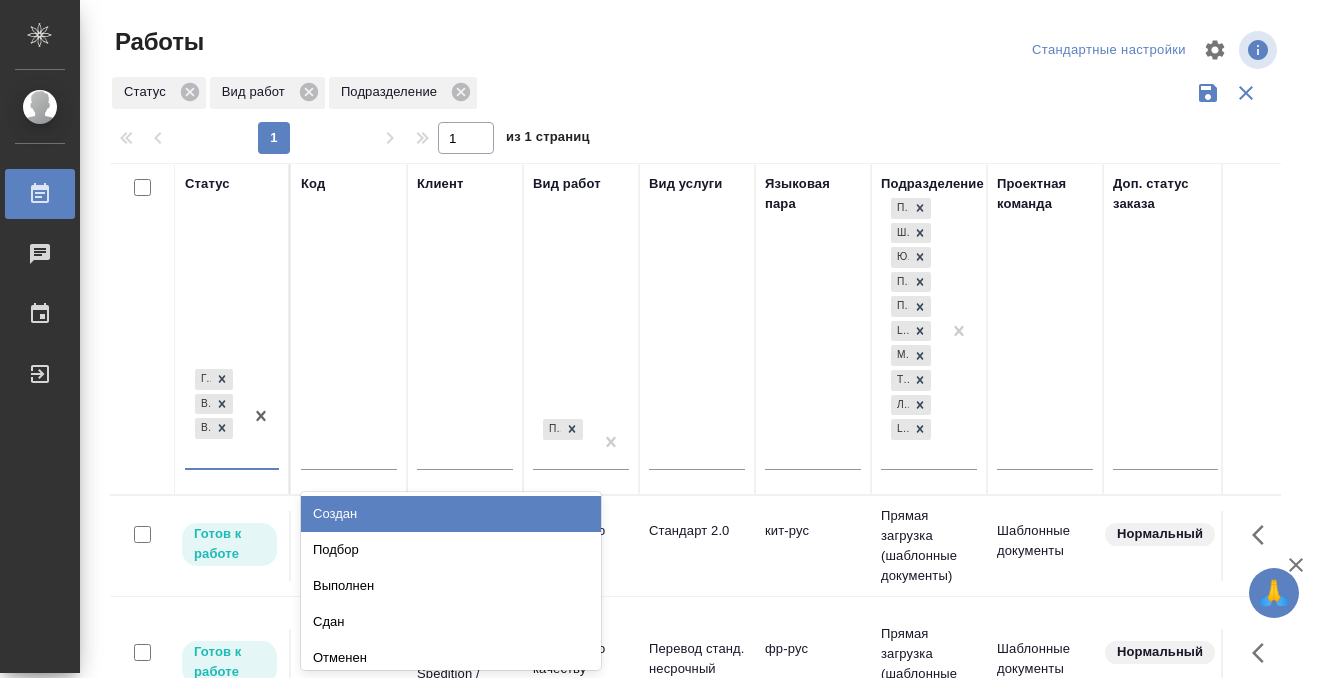 click on "option Создан focused, 1 of 8. 5 results available. Use Up and Down to choose options, press Enter to select the currently focused option, press Escape to exit the menu, press Tab to select the option and exit the menu. Готов к работе В работе В ожидании Создан Подбор Выполнен Сдан Отменен" at bounding box center [232, 424] 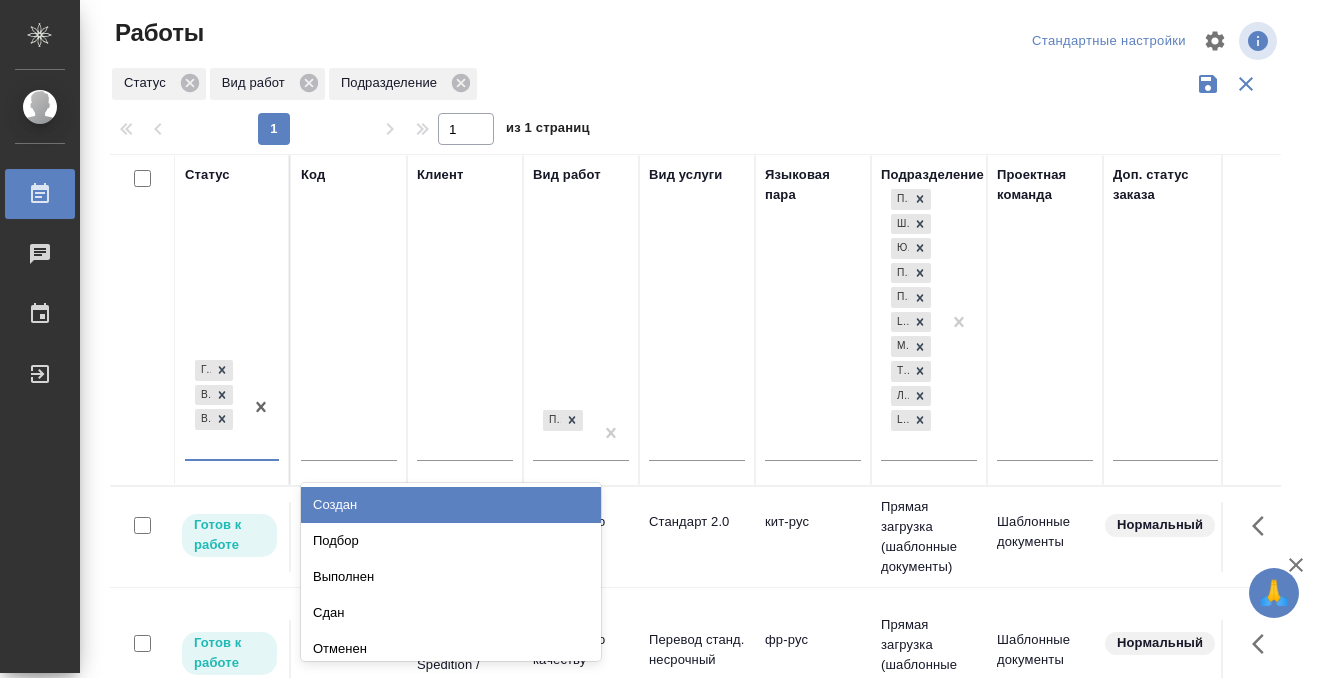 scroll, scrollTop: 10, scrollLeft: 0, axis: vertical 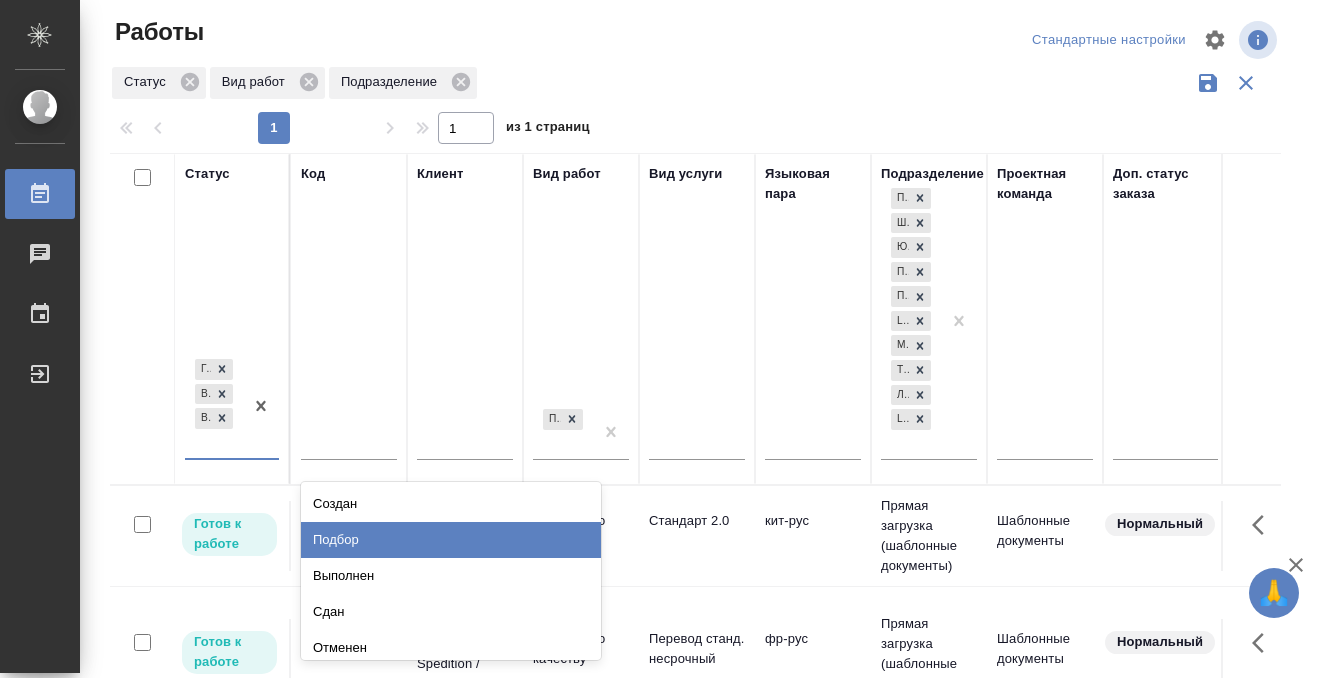 click on "Подбор" at bounding box center [451, 540] 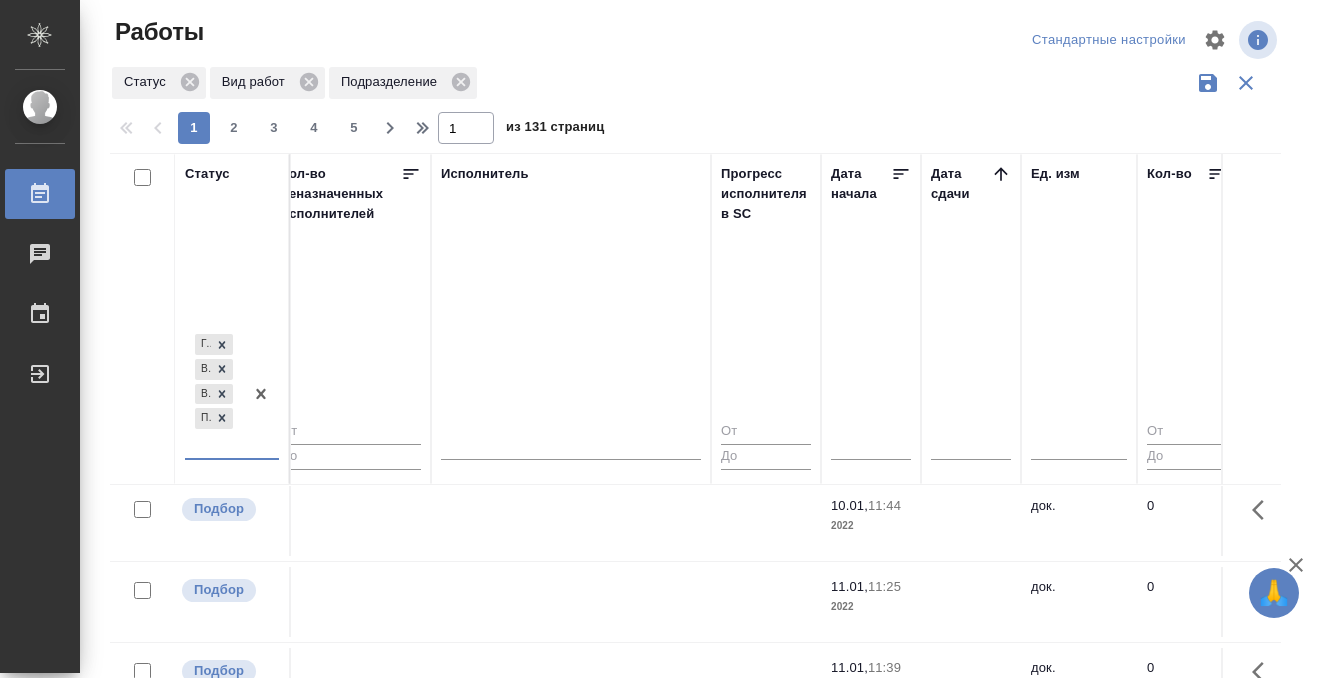 scroll, scrollTop: 5, scrollLeft: 1201, axis: both 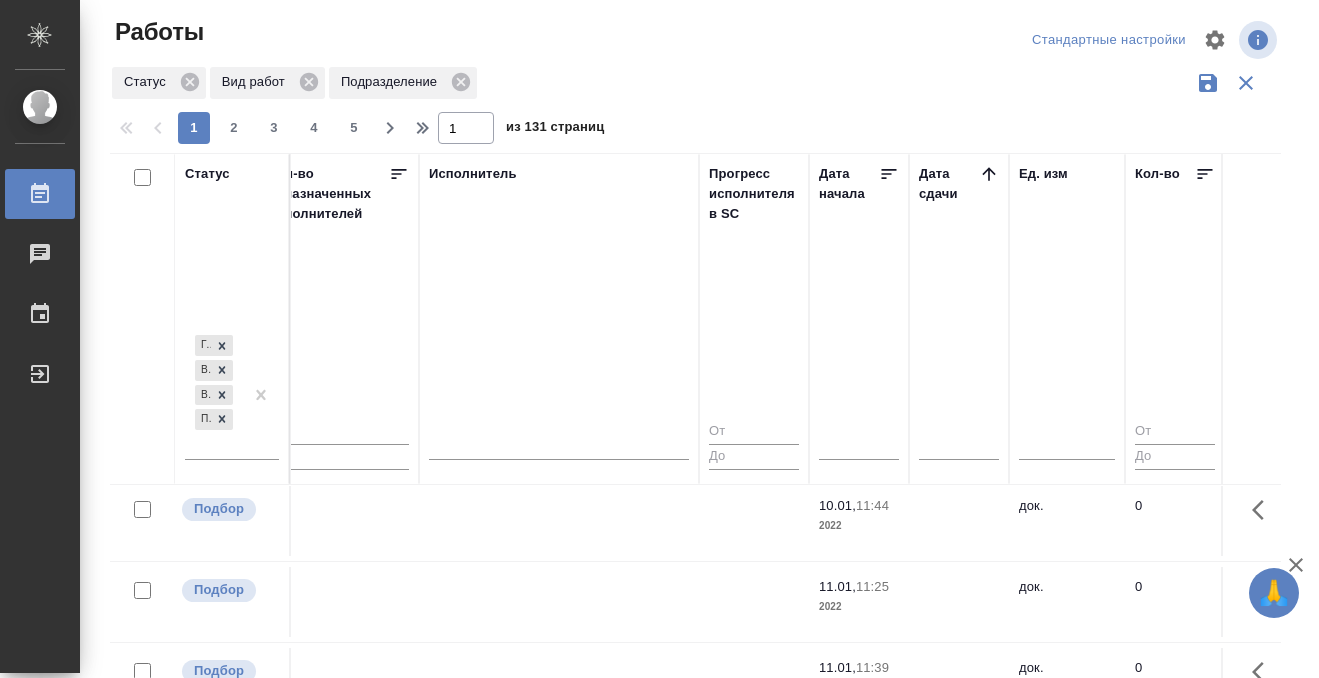 click 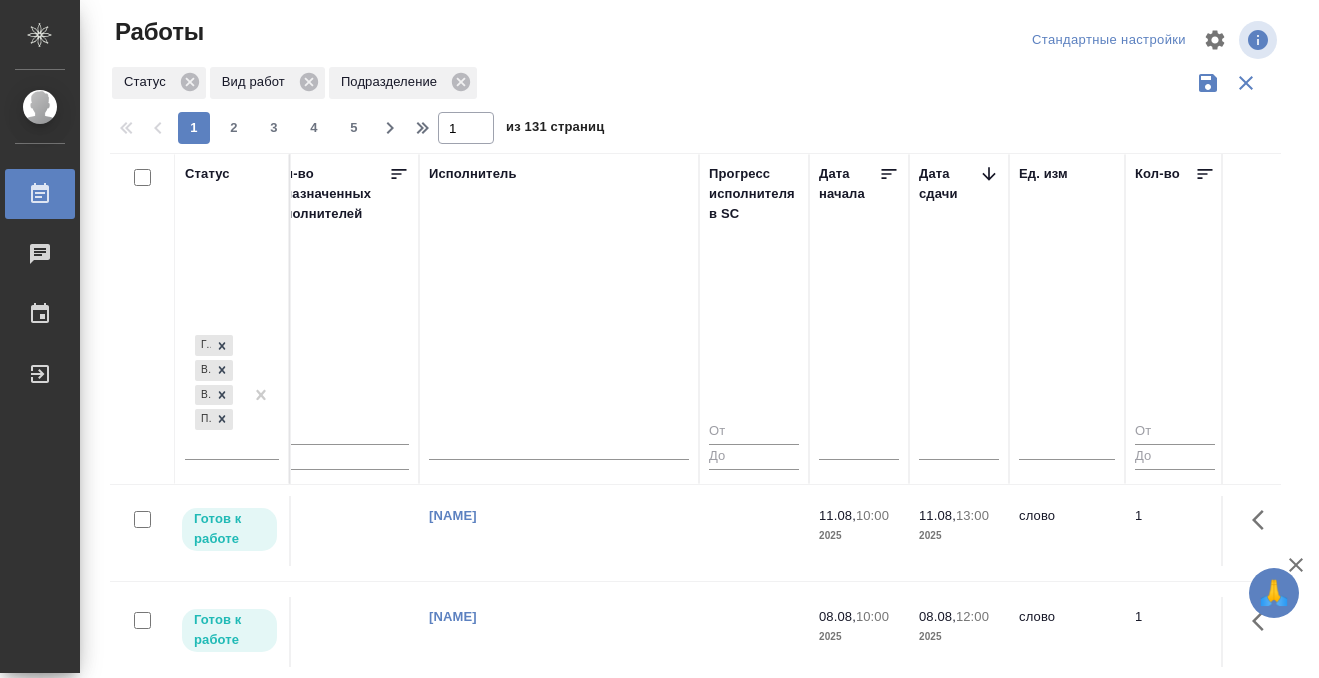 click on "Кобзева Елизавета" at bounding box center [559, 531] 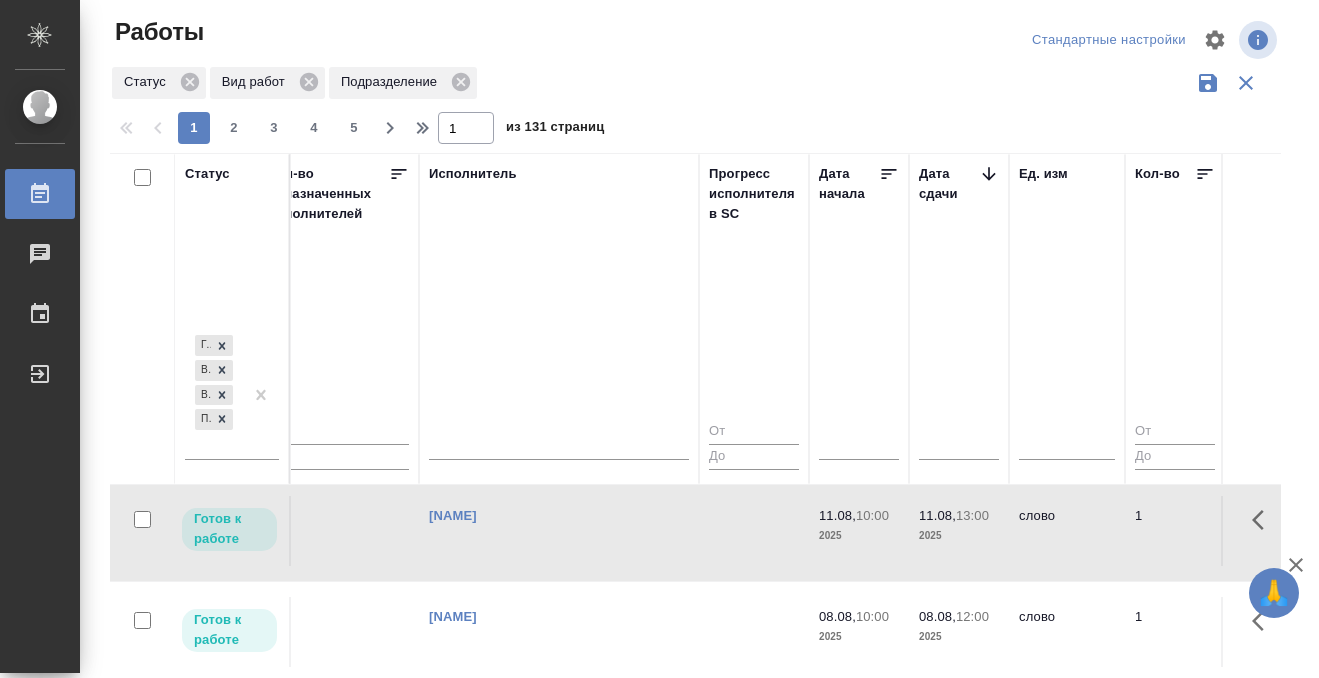 click on "Кобзева Елизавета" at bounding box center (559, 531) 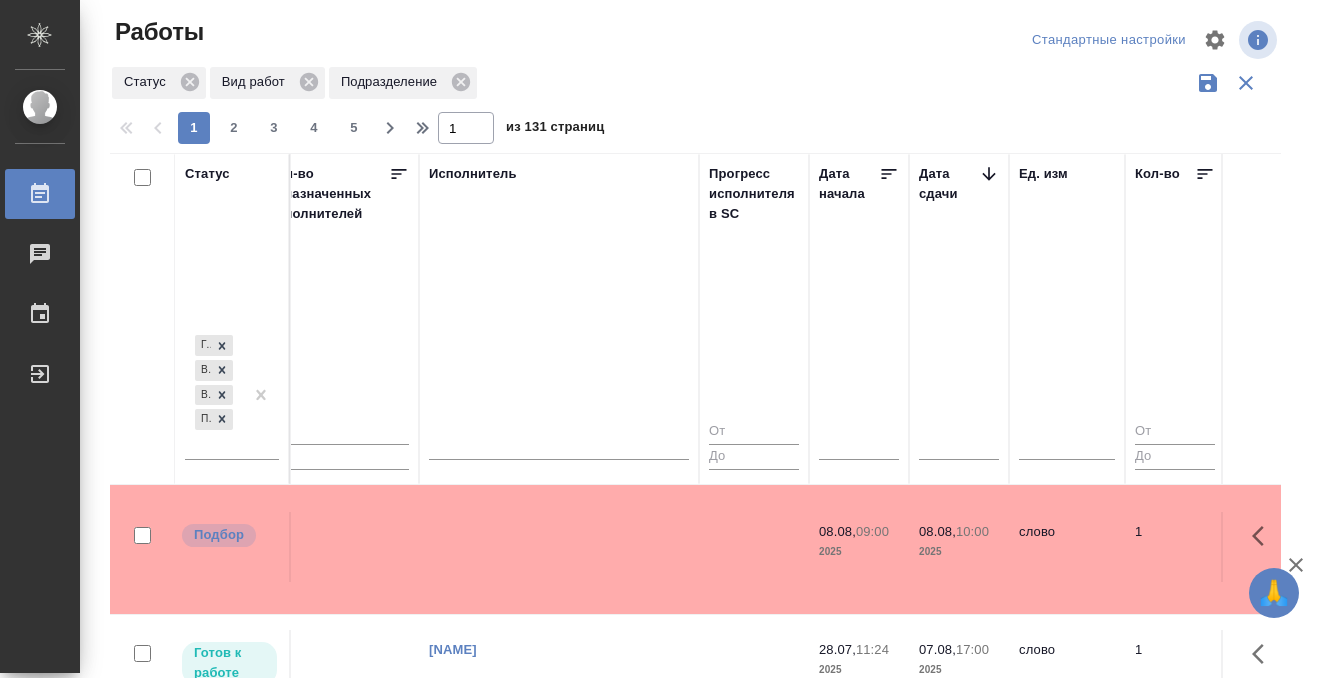 scroll, scrollTop: 826, scrollLeft: 1201, axis: both 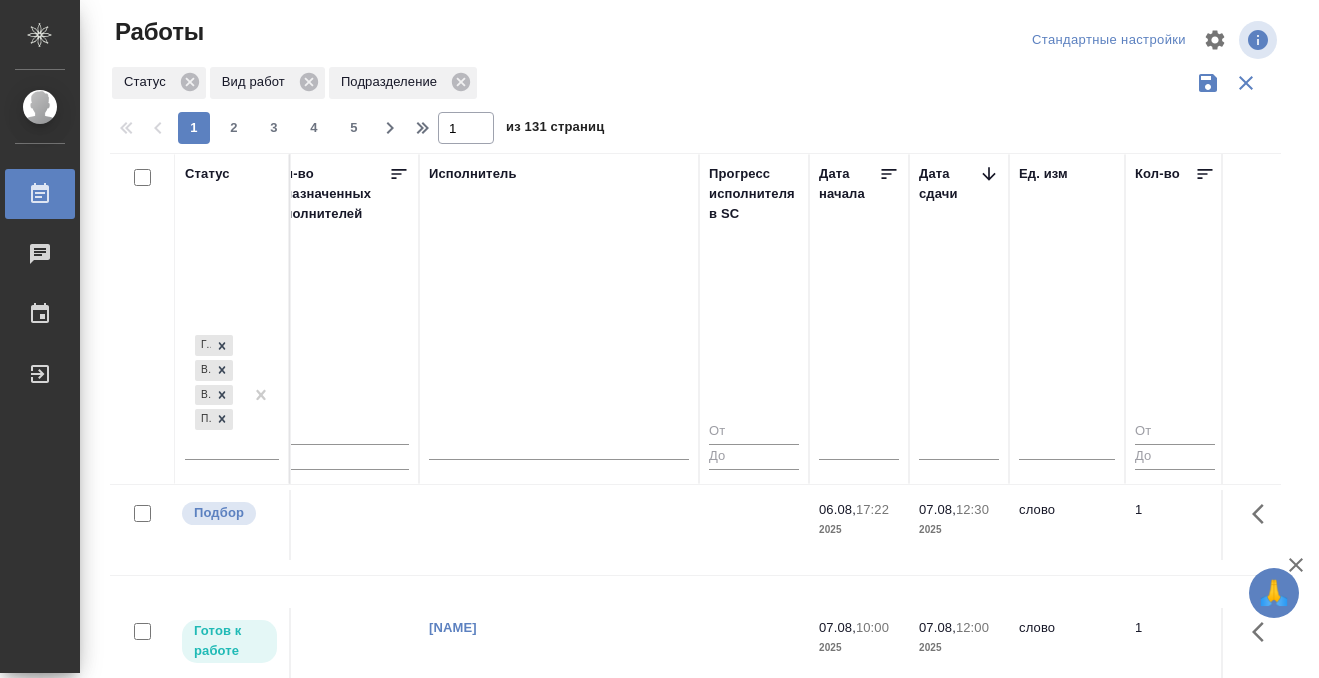click at bounding box center [559, -290] 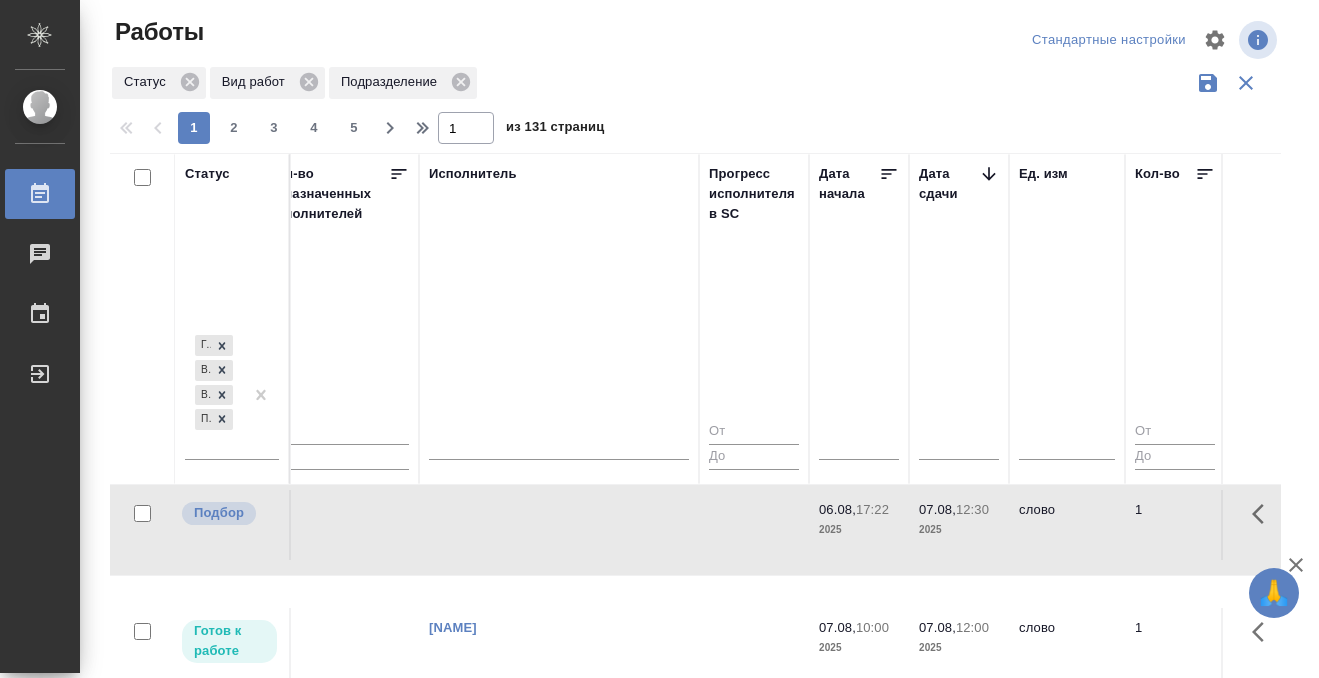 click at bounding box center [559, -290] 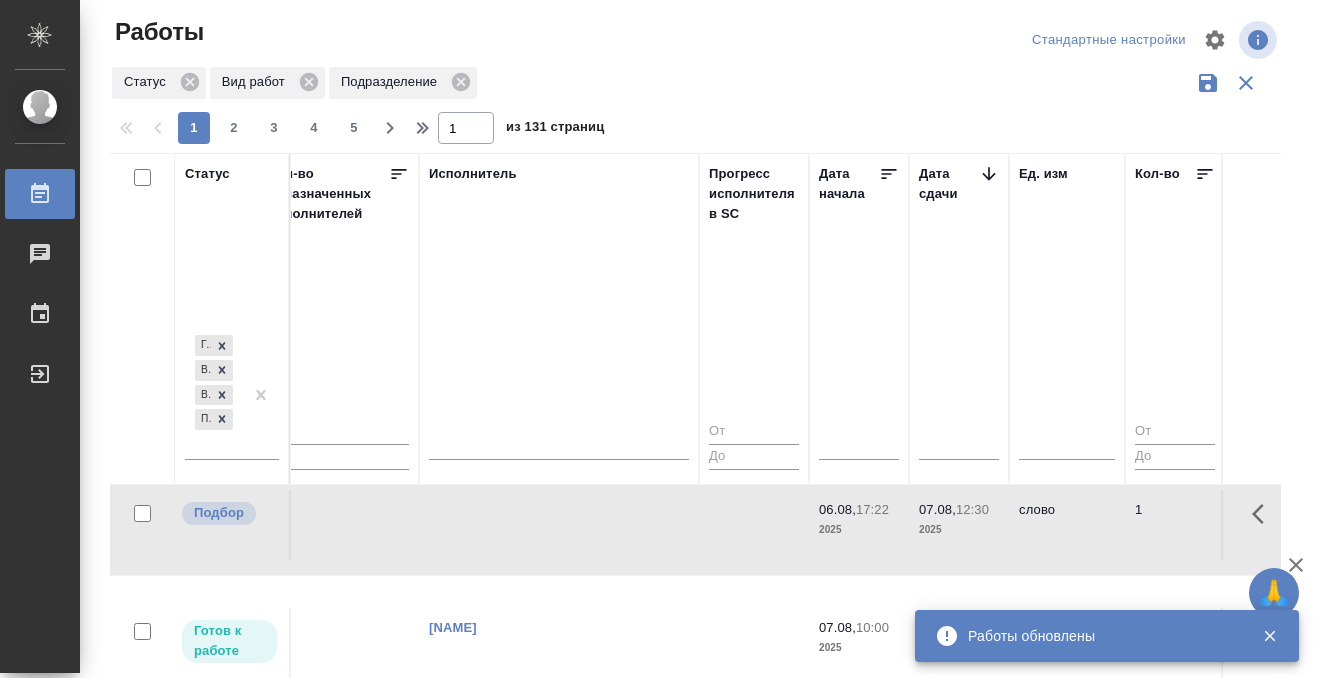 click at bounding box center (559, -290) 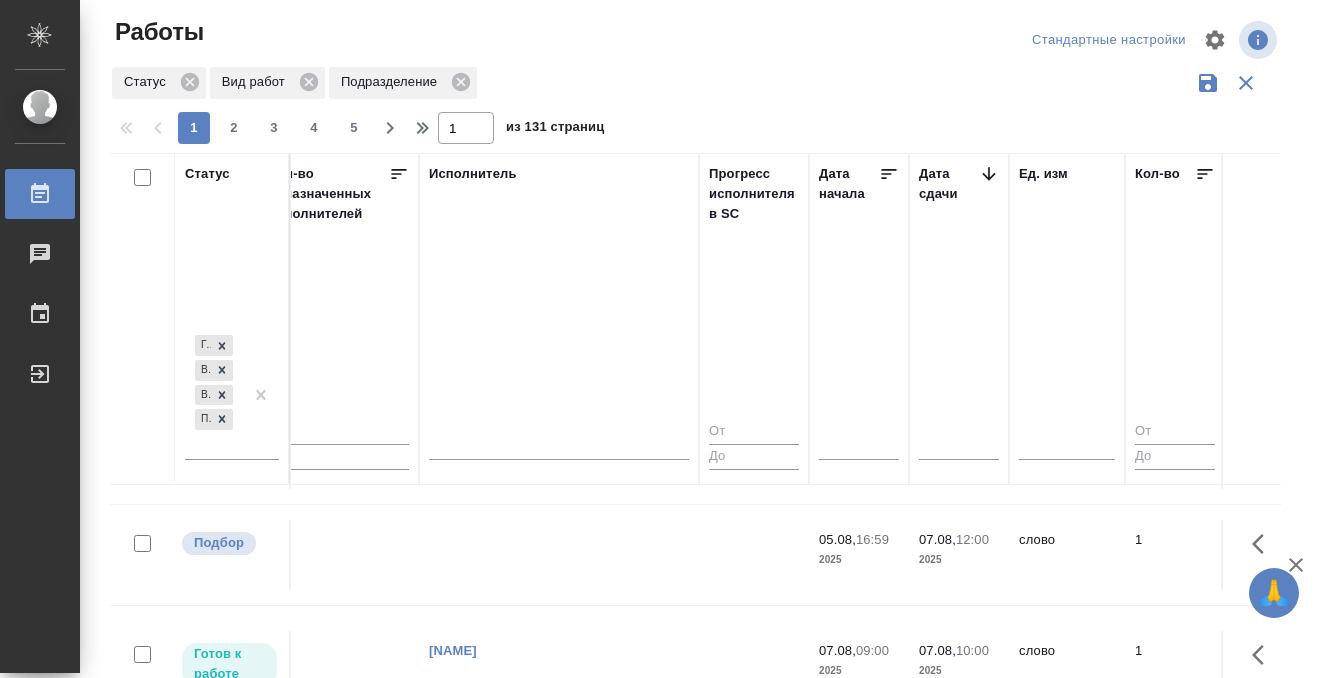 click at bounding box center [559, -698] 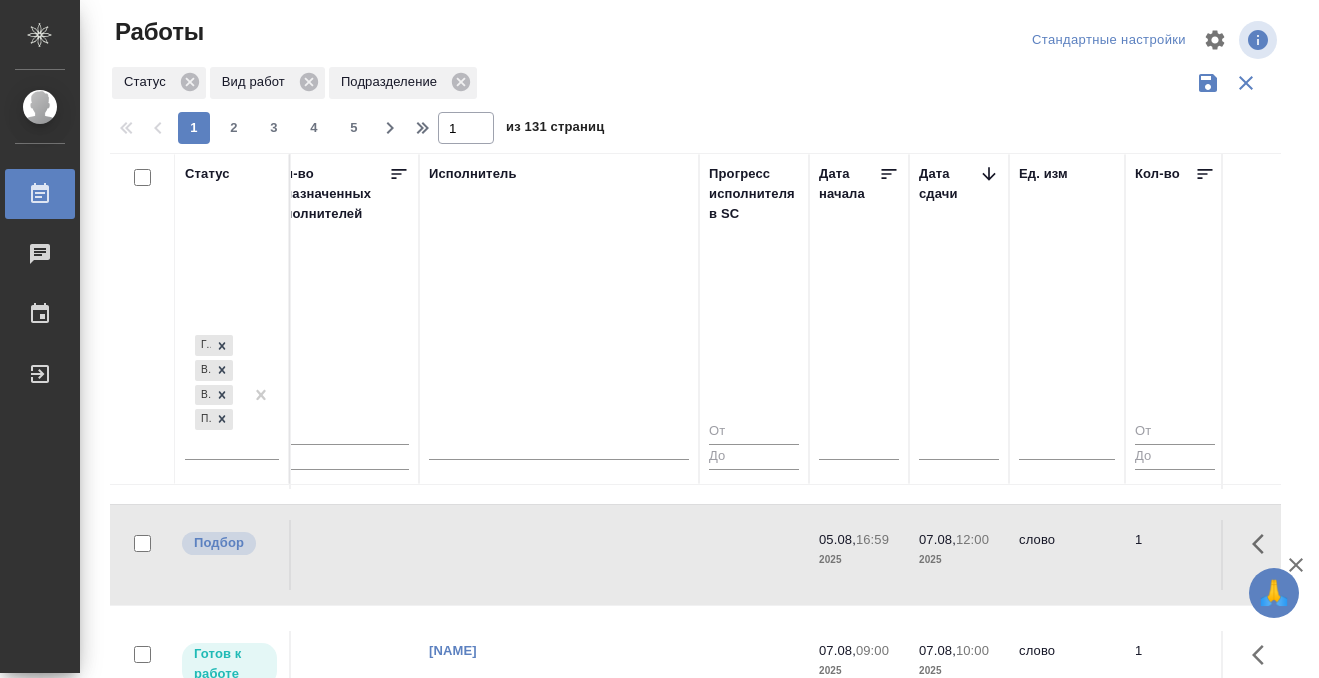 click at bounding box center [559, -698] 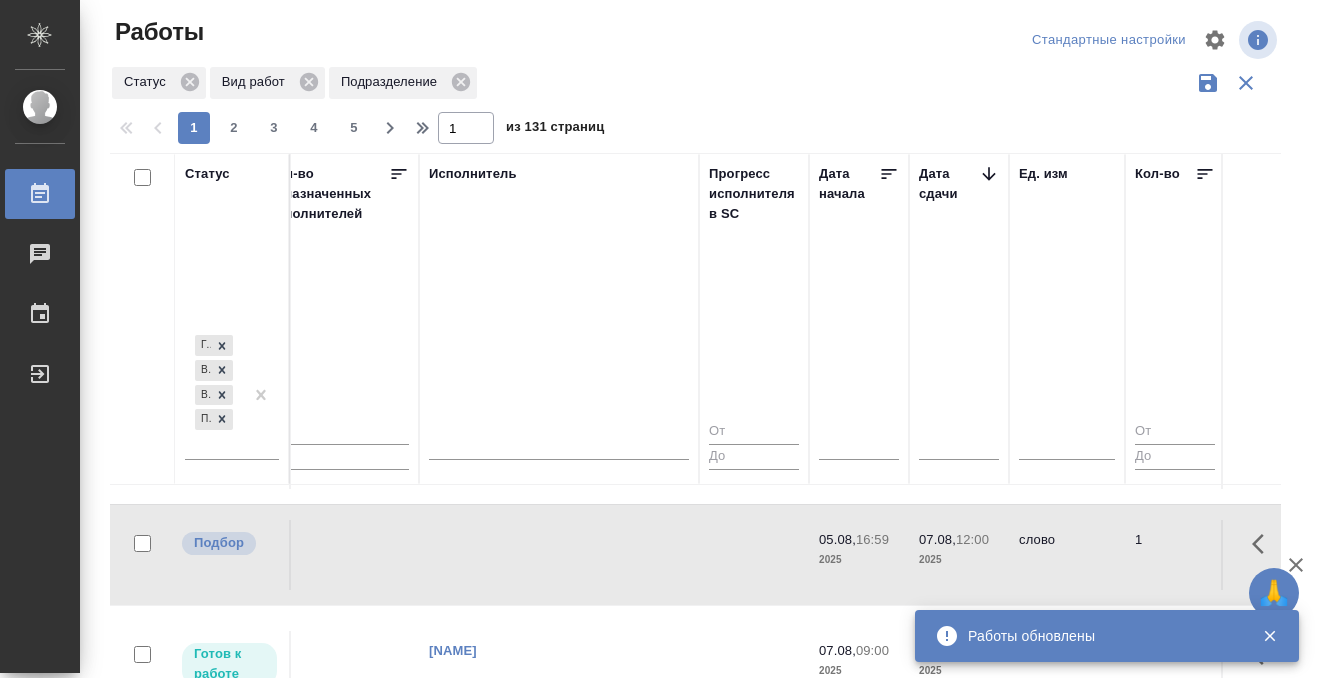 click at bounding box center (56, 194) 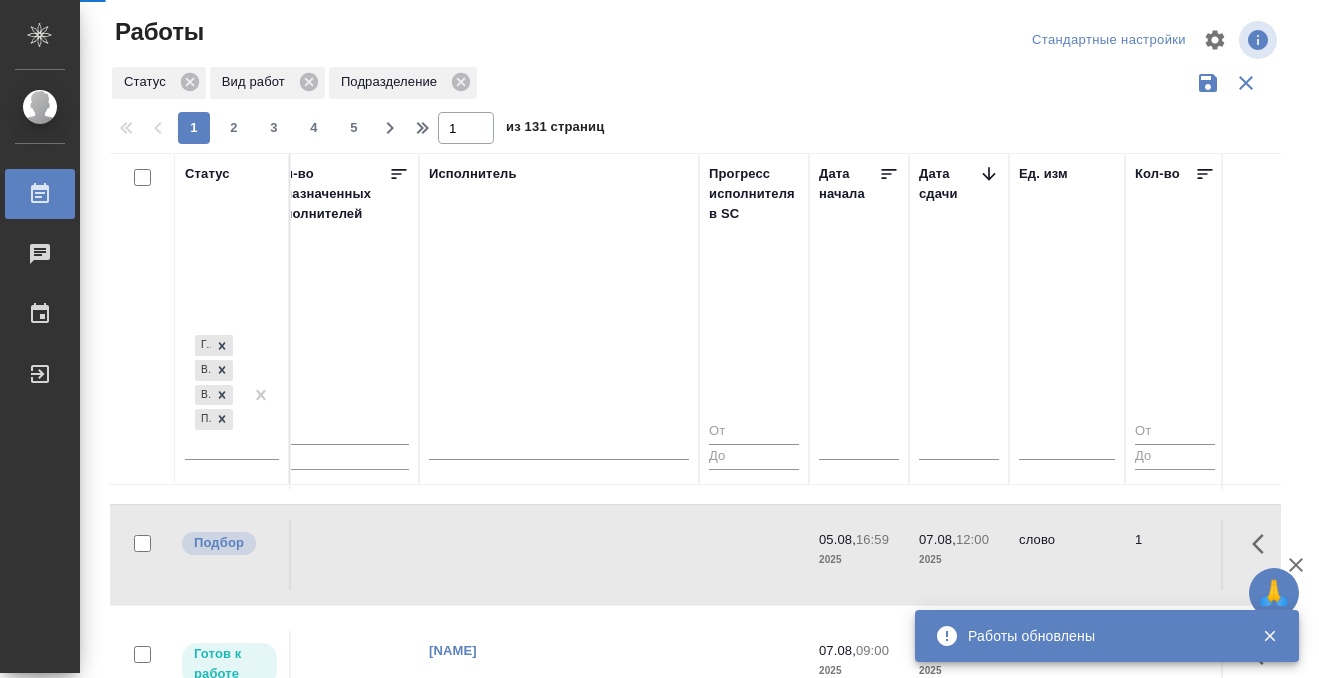 scroll, scrollTop: 1557, scrollLeft: 1201, axis: both 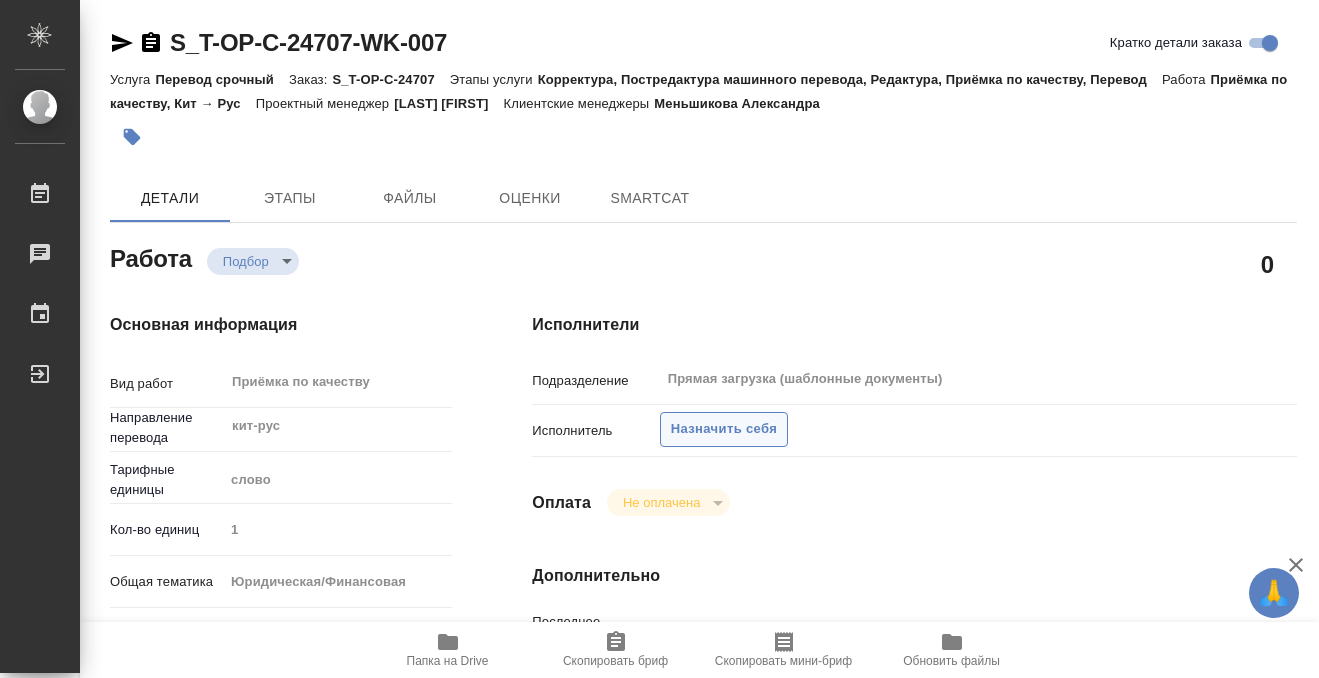 click on "Назначить себя" at bounding box center (724, 429) 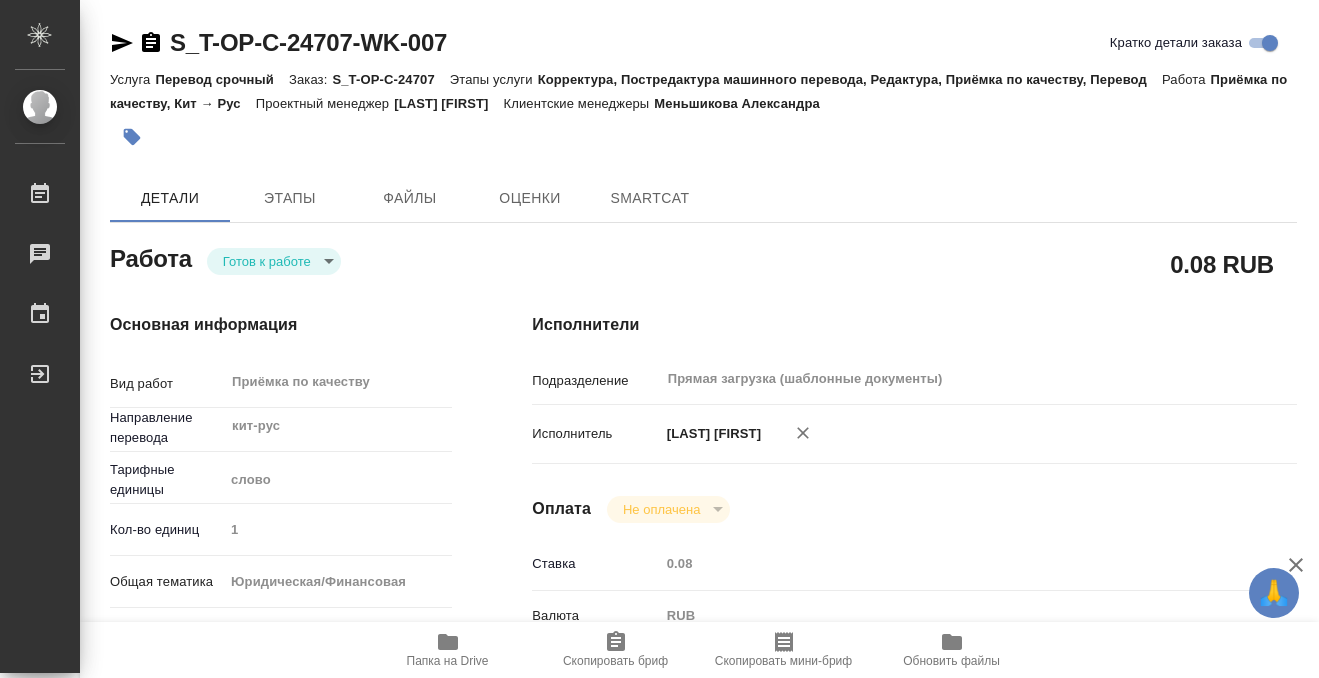 type on "x" 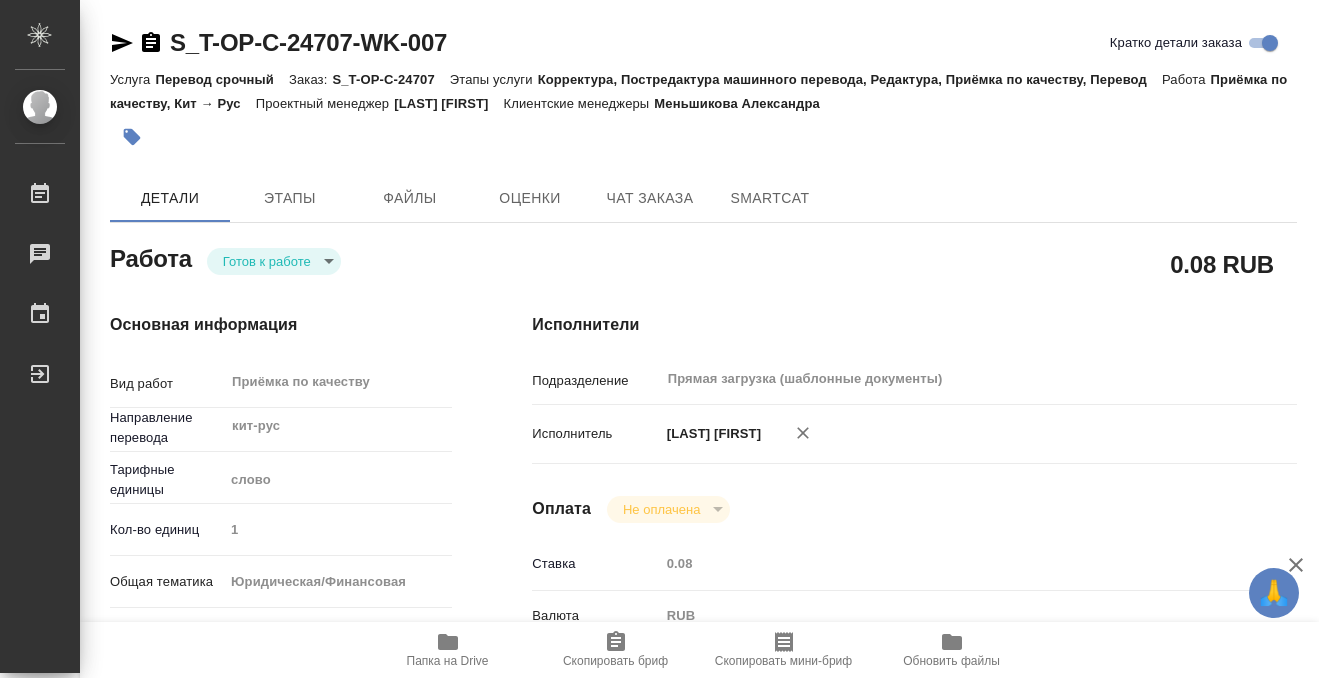 type on "x" 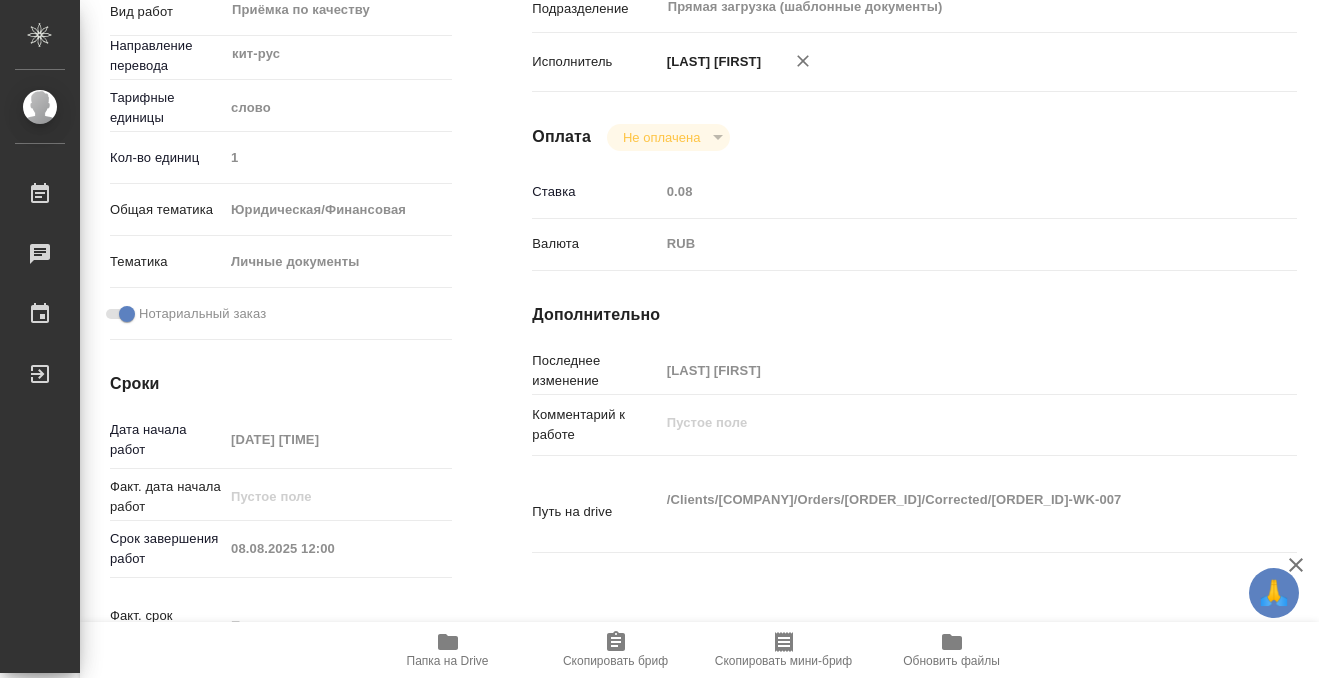 type on "x" 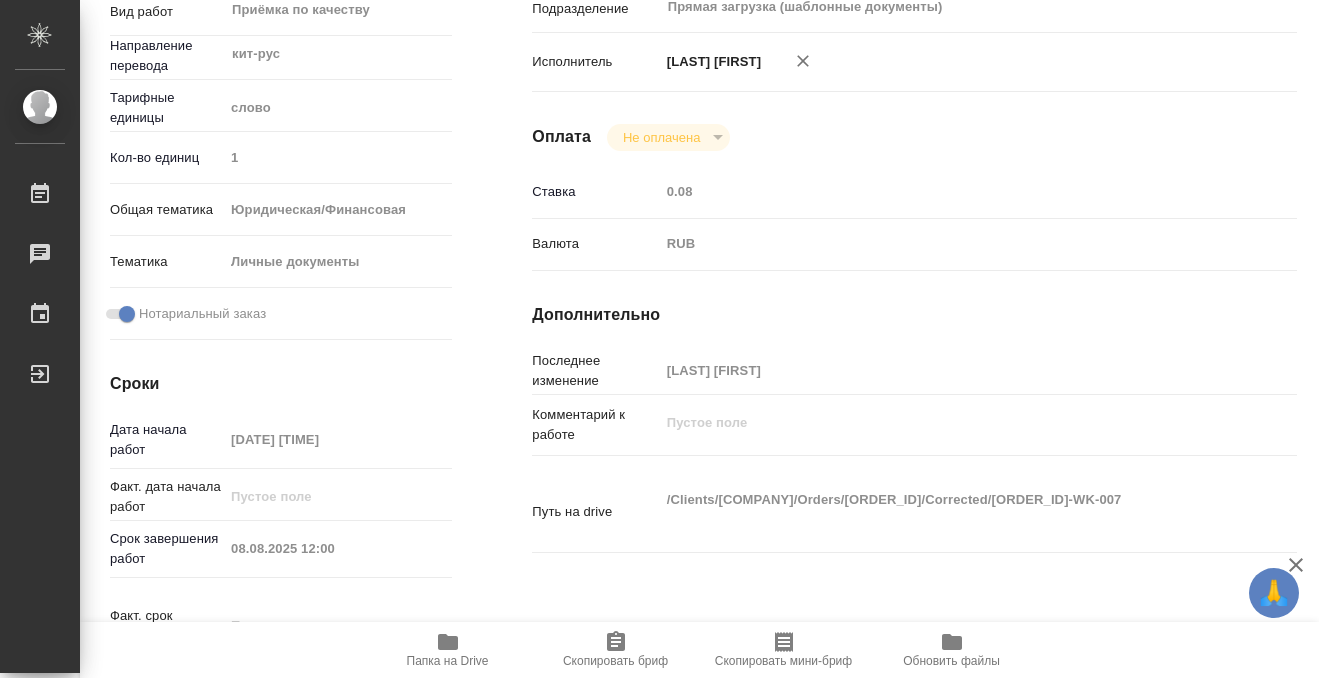 type on "x" 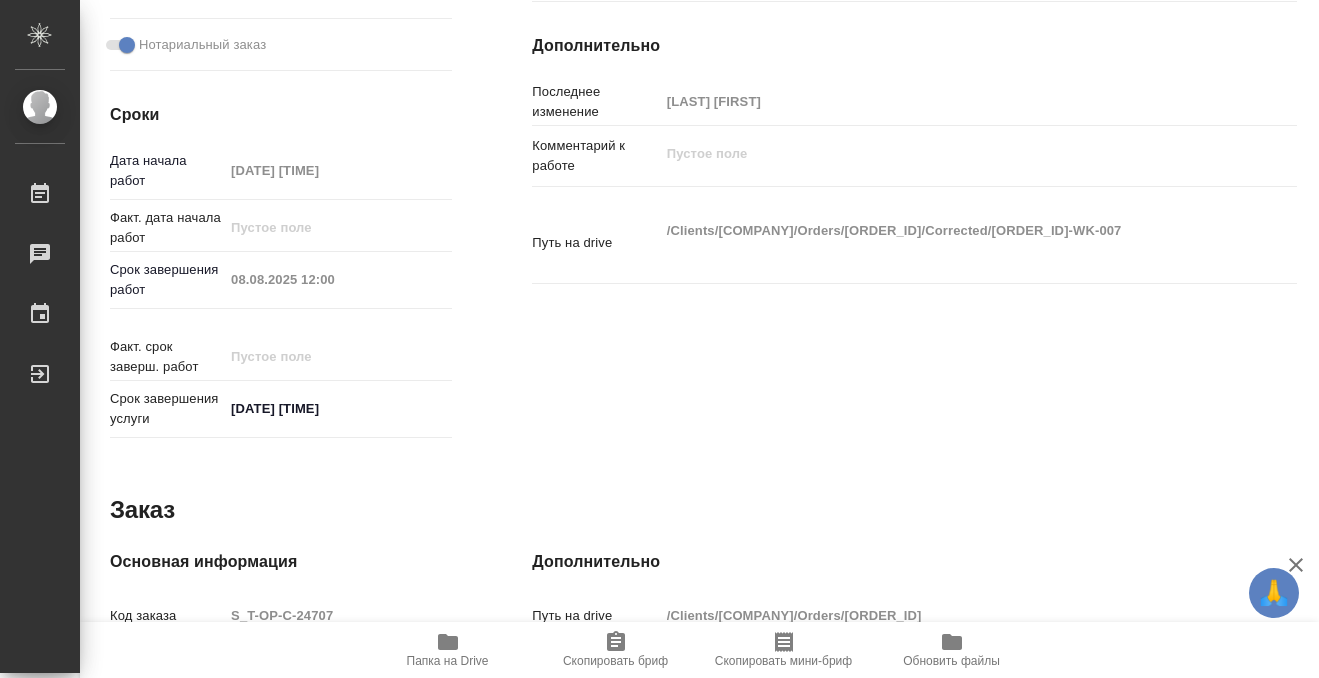 scroll, scrollTop: 104, scrollLeft: 0, axis: vertical 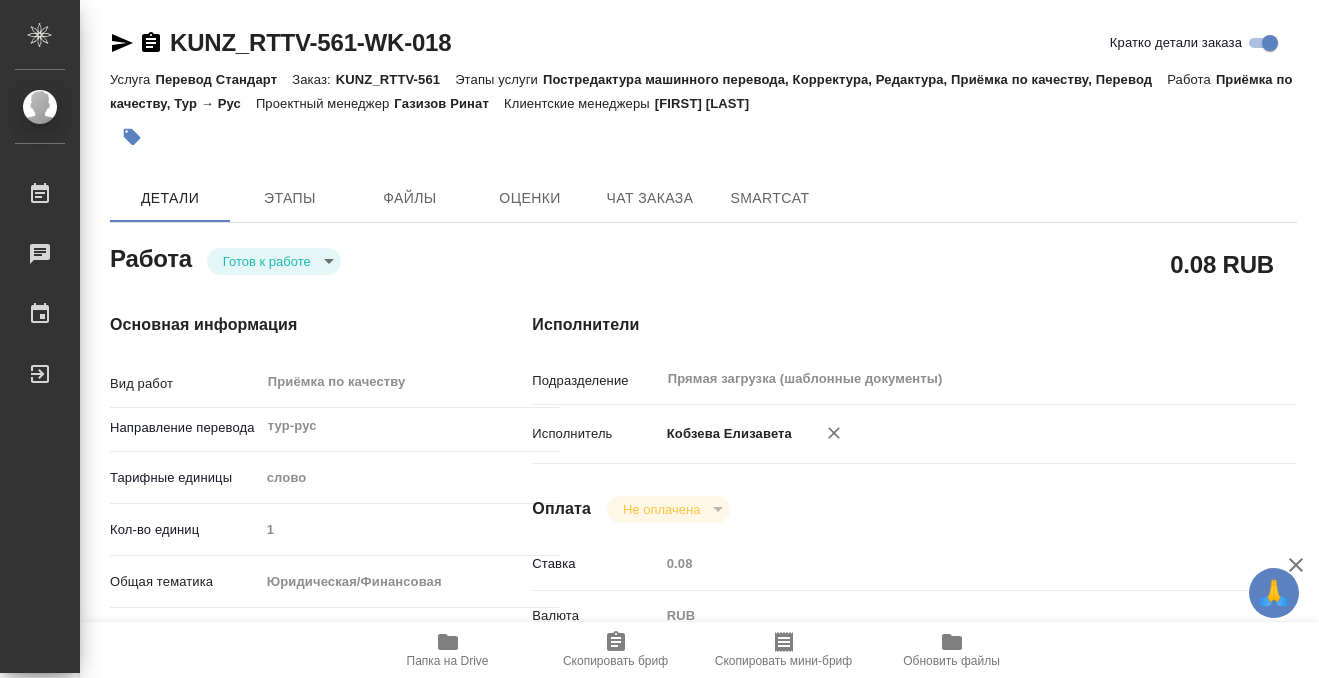 type on "x" 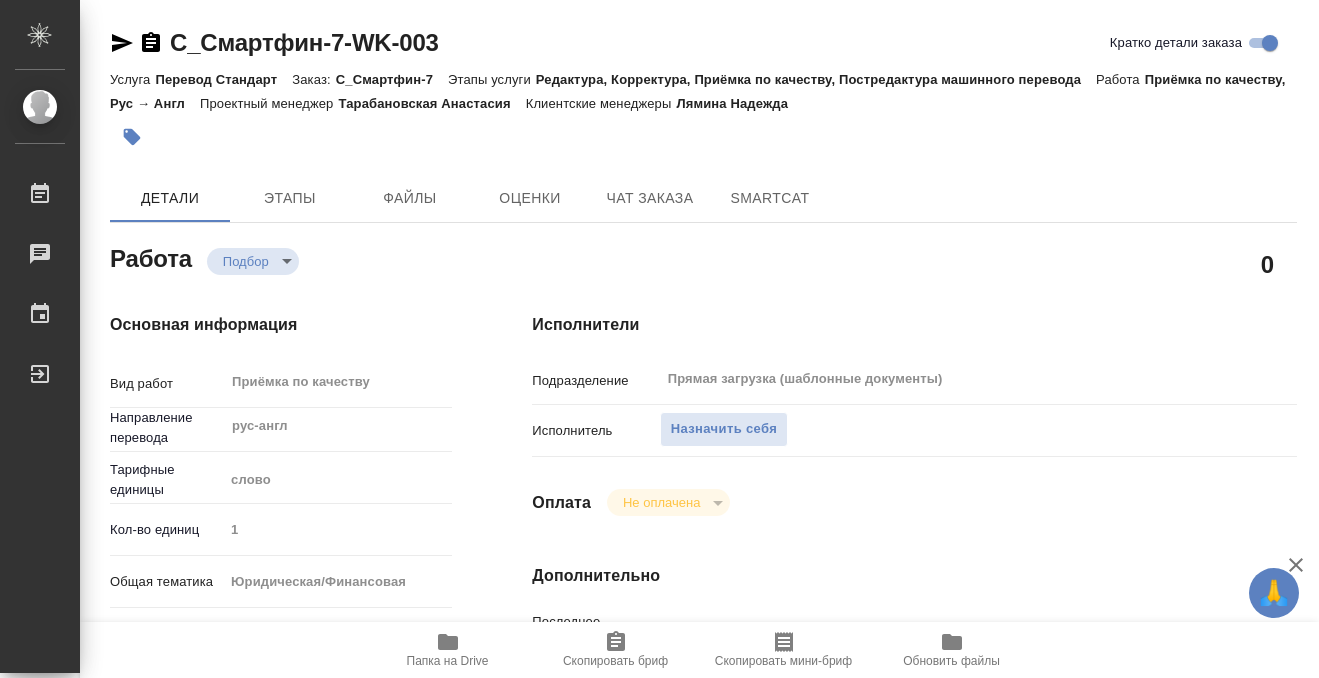 scroll, scrollTop: 0, scrollLeft: 0, axis: both 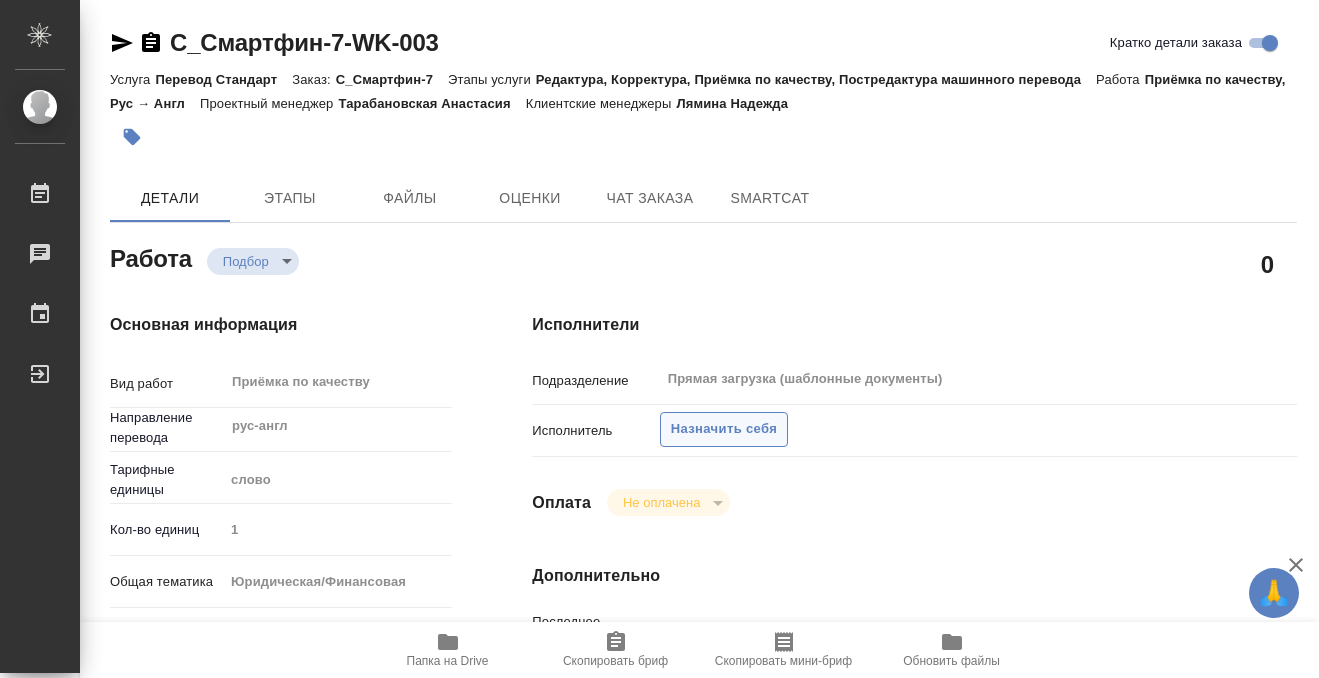 click on "Назначить себя" at bounding box center (724, 429) 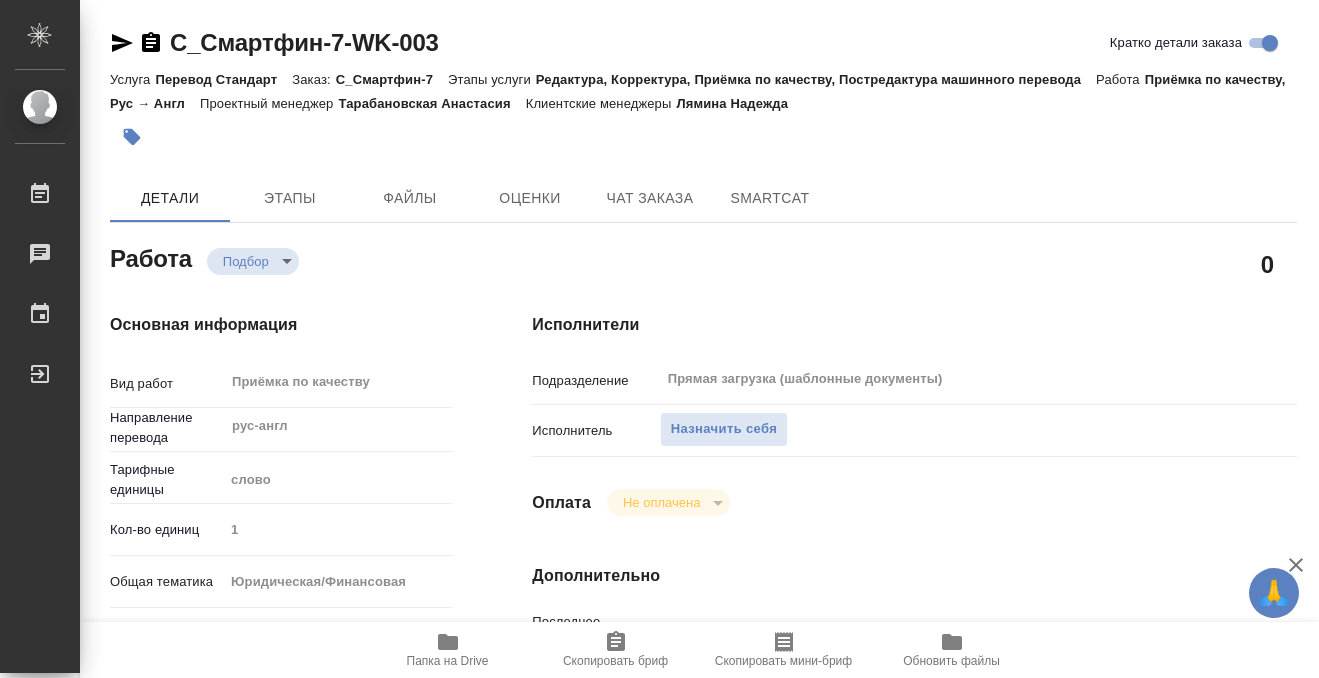 type on "x" 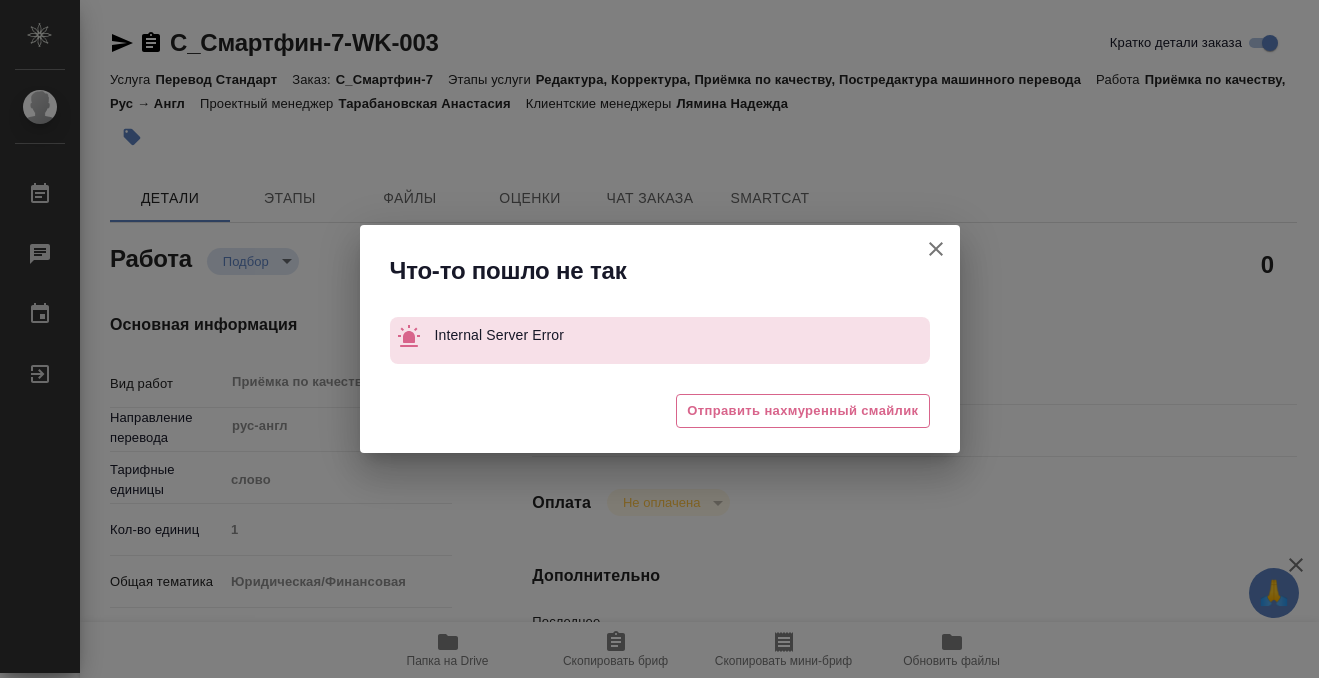 type on "x" 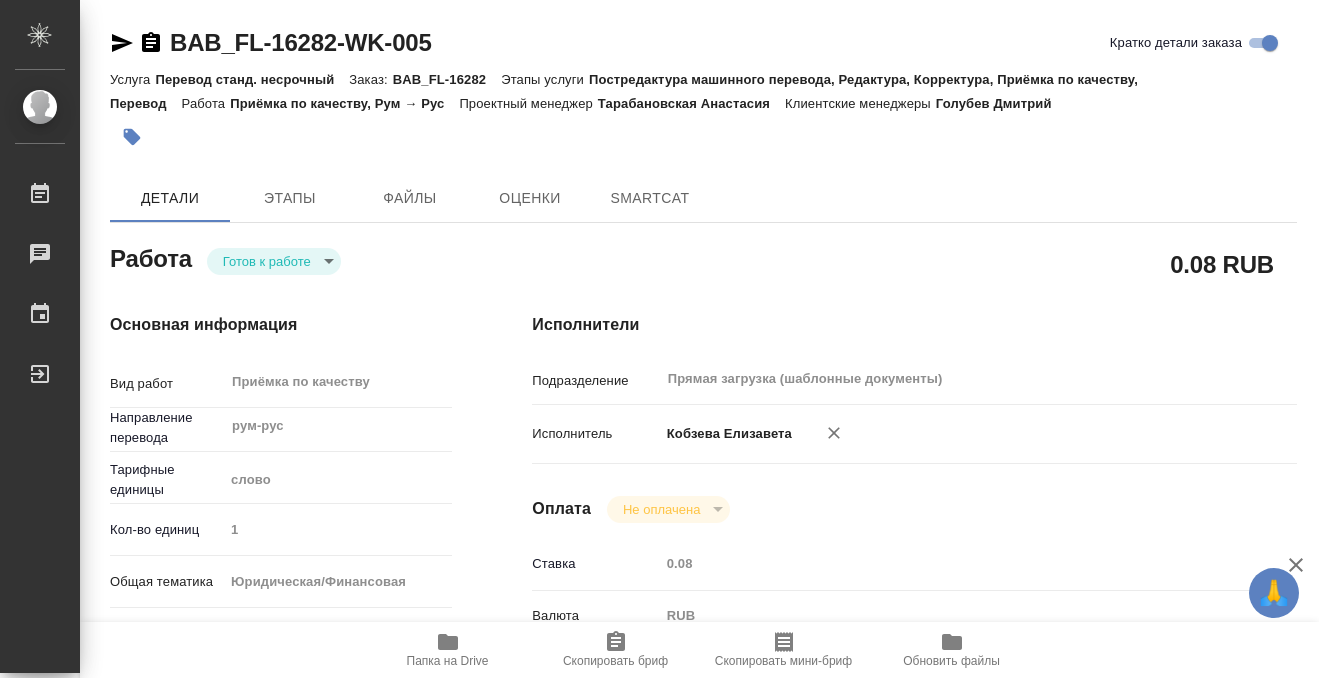 type on "x" 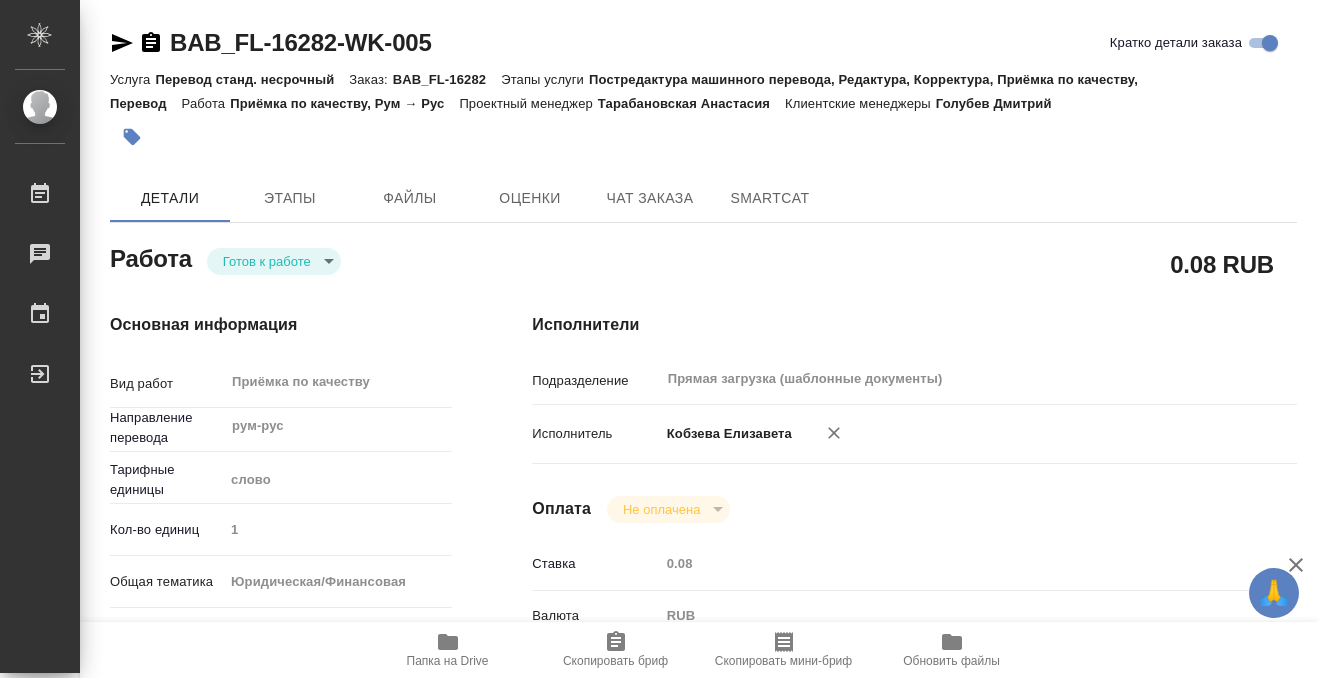type on "x" 